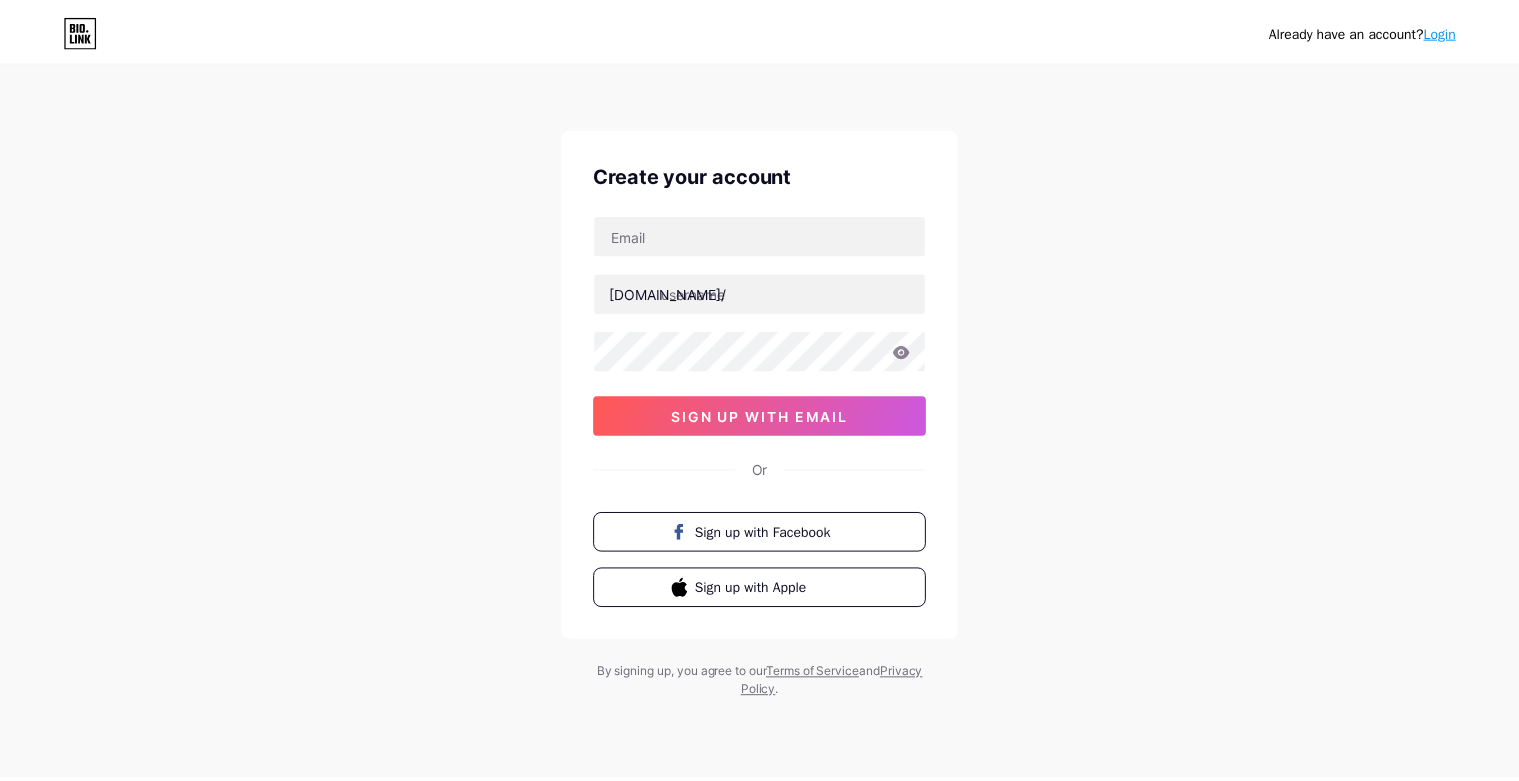 scroll, scrollTop: 0, scrollLeft: 0, axis: both 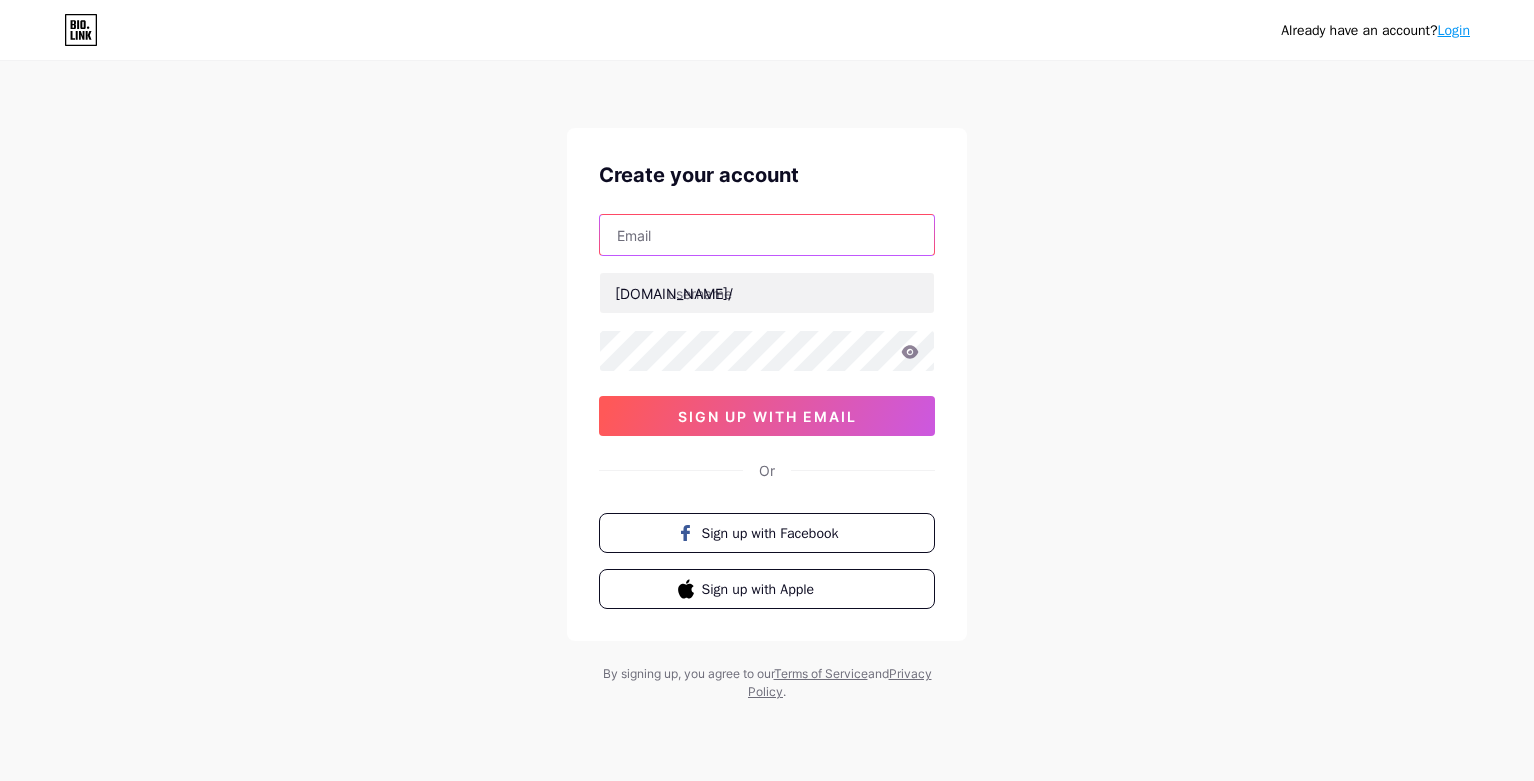 click at bounding box center (767, 235) 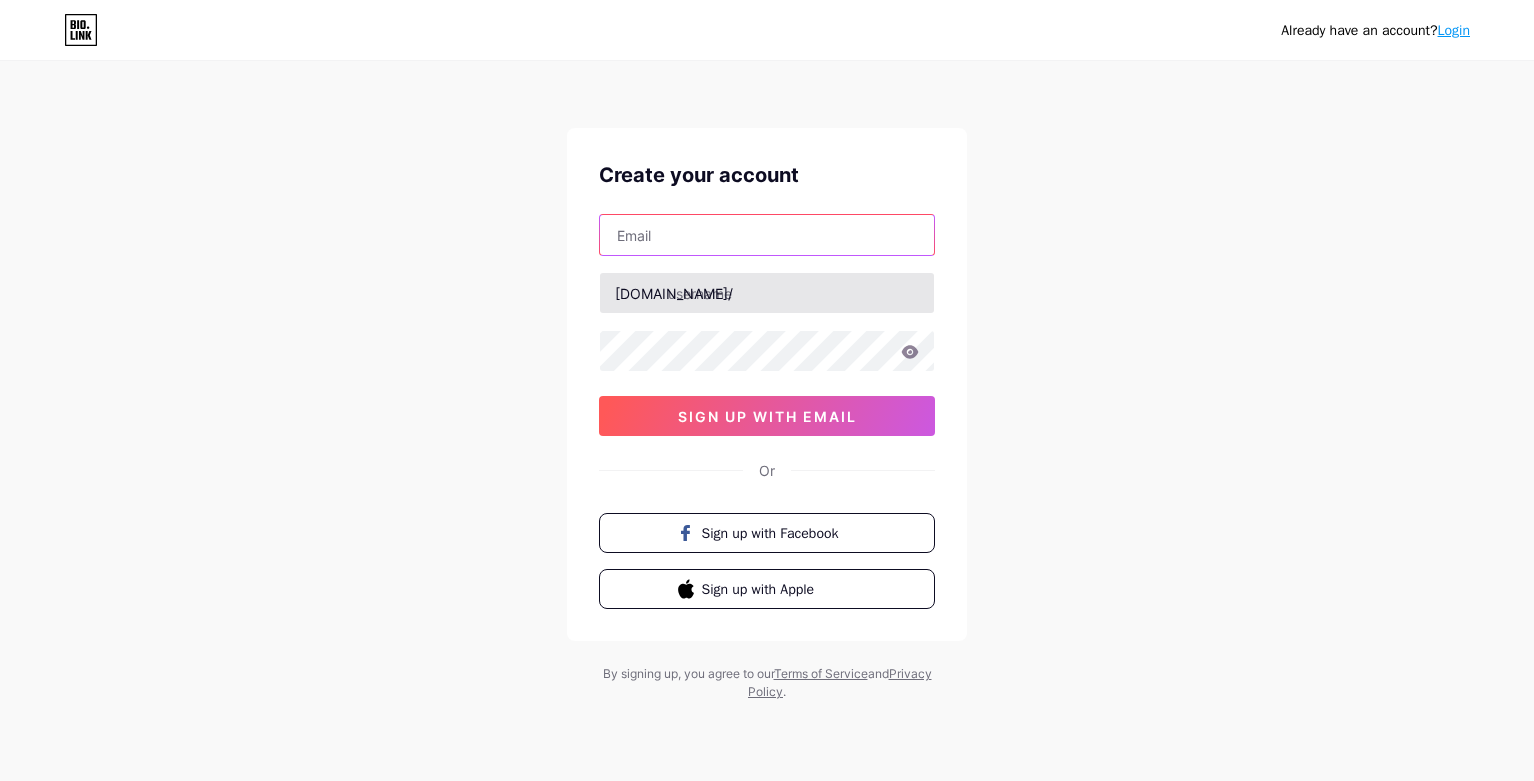 type on "[EMAIL_ADDRESS][DOMAIN_NAME]" 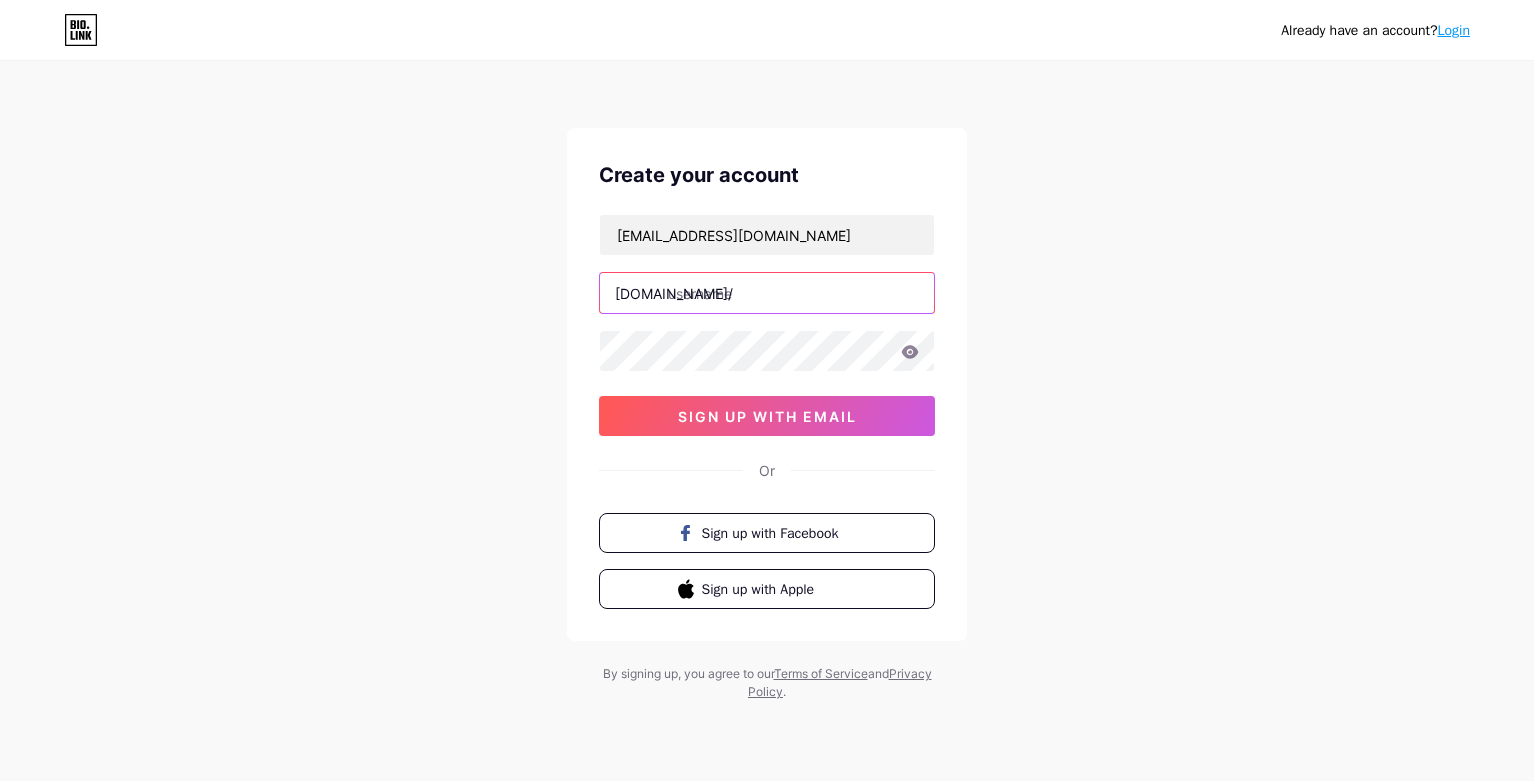 click at bounding box center [767, 293] 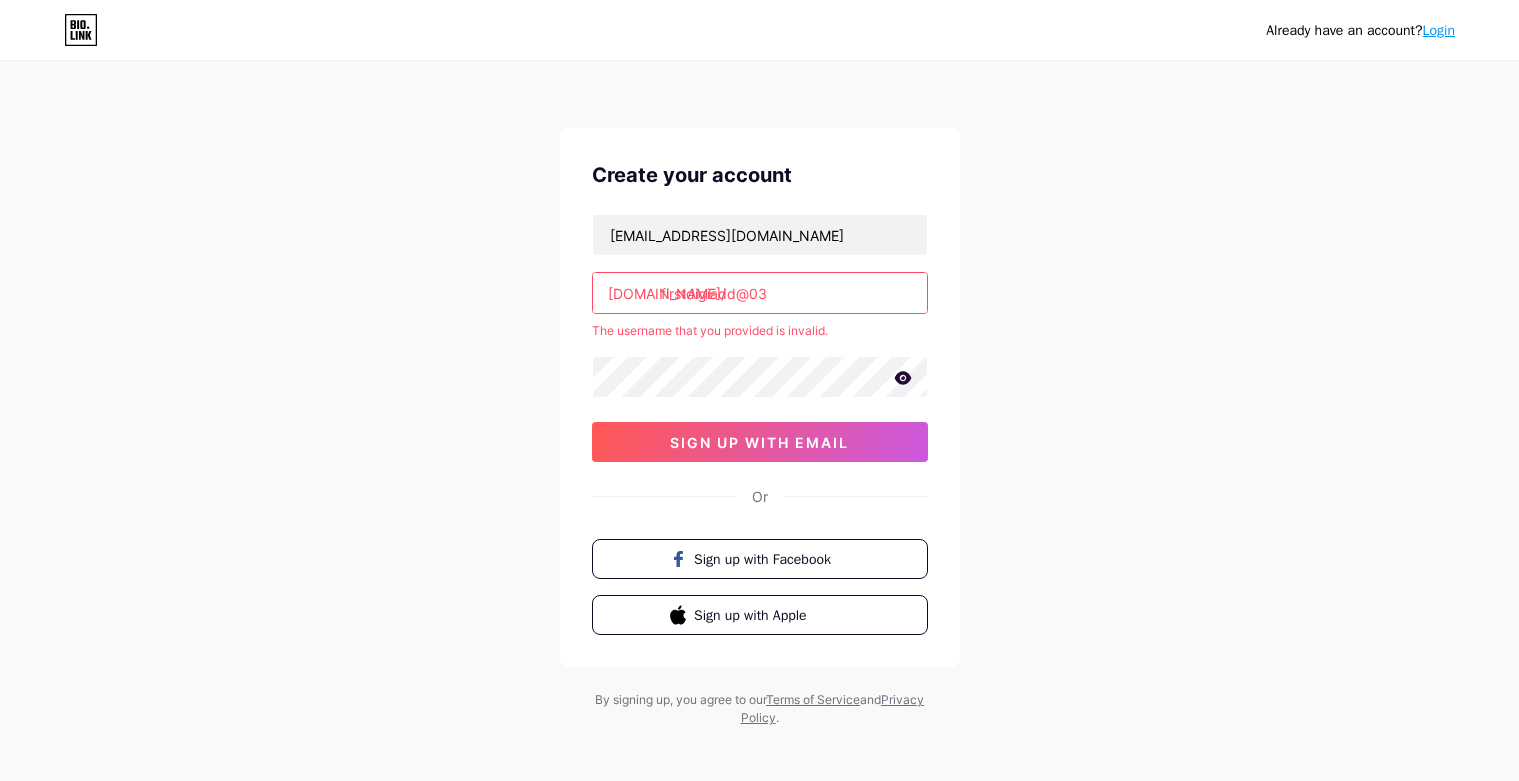 click on "firstdigiadd@03" at bounding box center (760, 293) 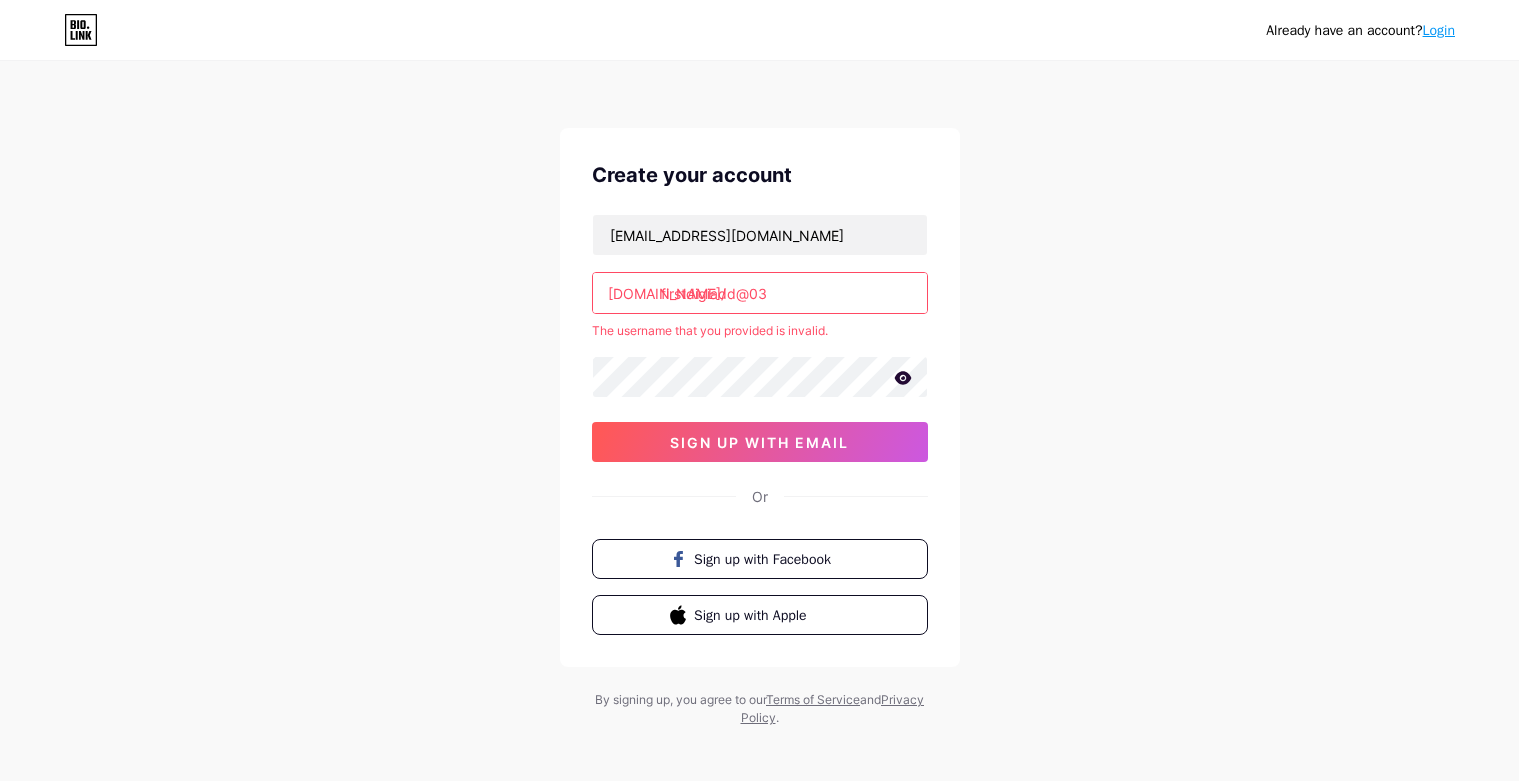 click on "Already have an account?  Login   Create your account     [EMAIL_ADDRESS][DOMAIN_NAME]     [DOMAIN_NAME]/   firstdigiadd@03     The username that you provided is invalid.                 sign up with email         Or       Sign up with Facebook
Sign up with Apple
By signing up, you agree to our  Terms of Service  and  Privacy Policy ." at bounding box center [759, 395] 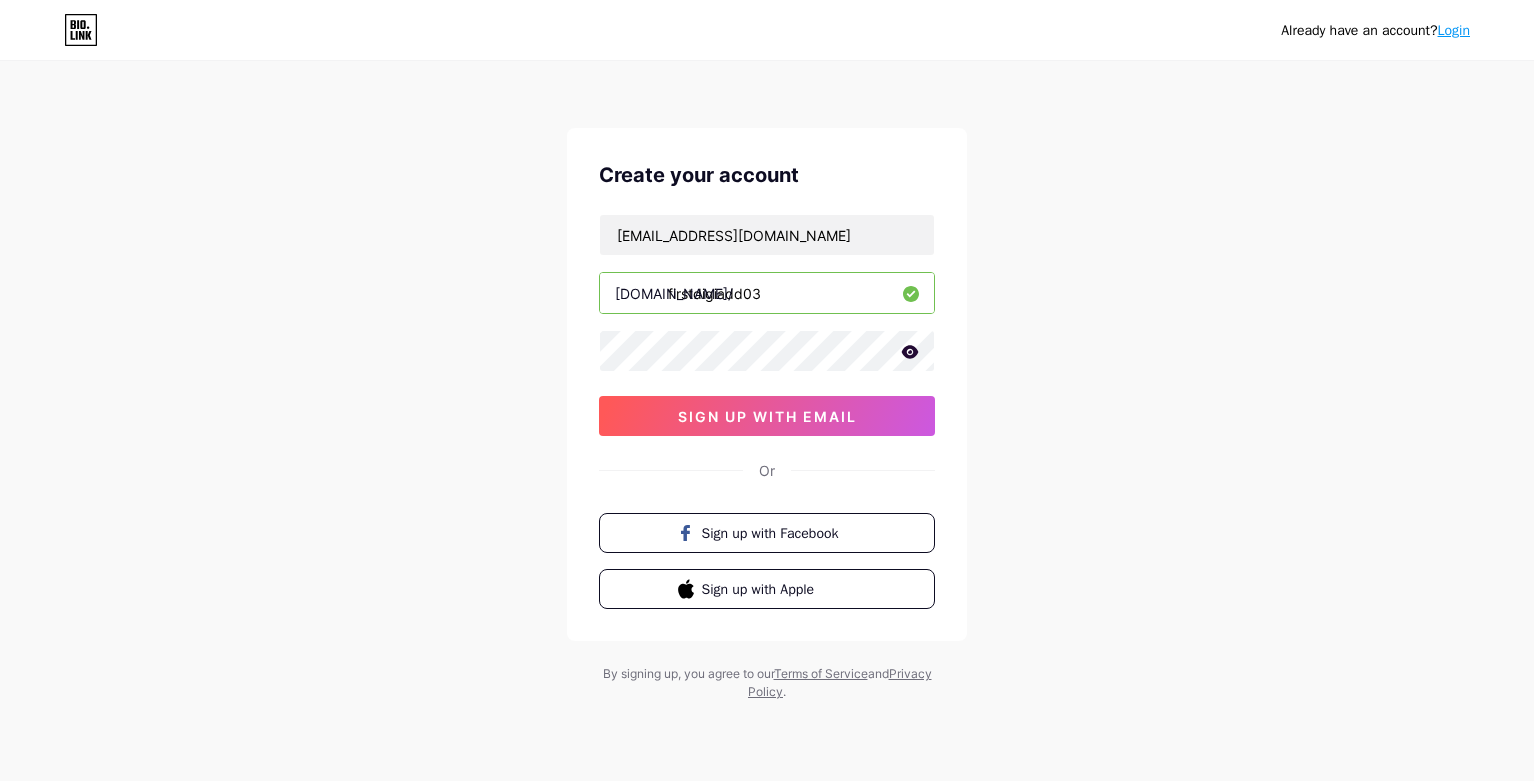 drag, startPoint x: 781, startPoint y: 293, endPoint x: 667, endPoint y: 298, distance: 114.1096 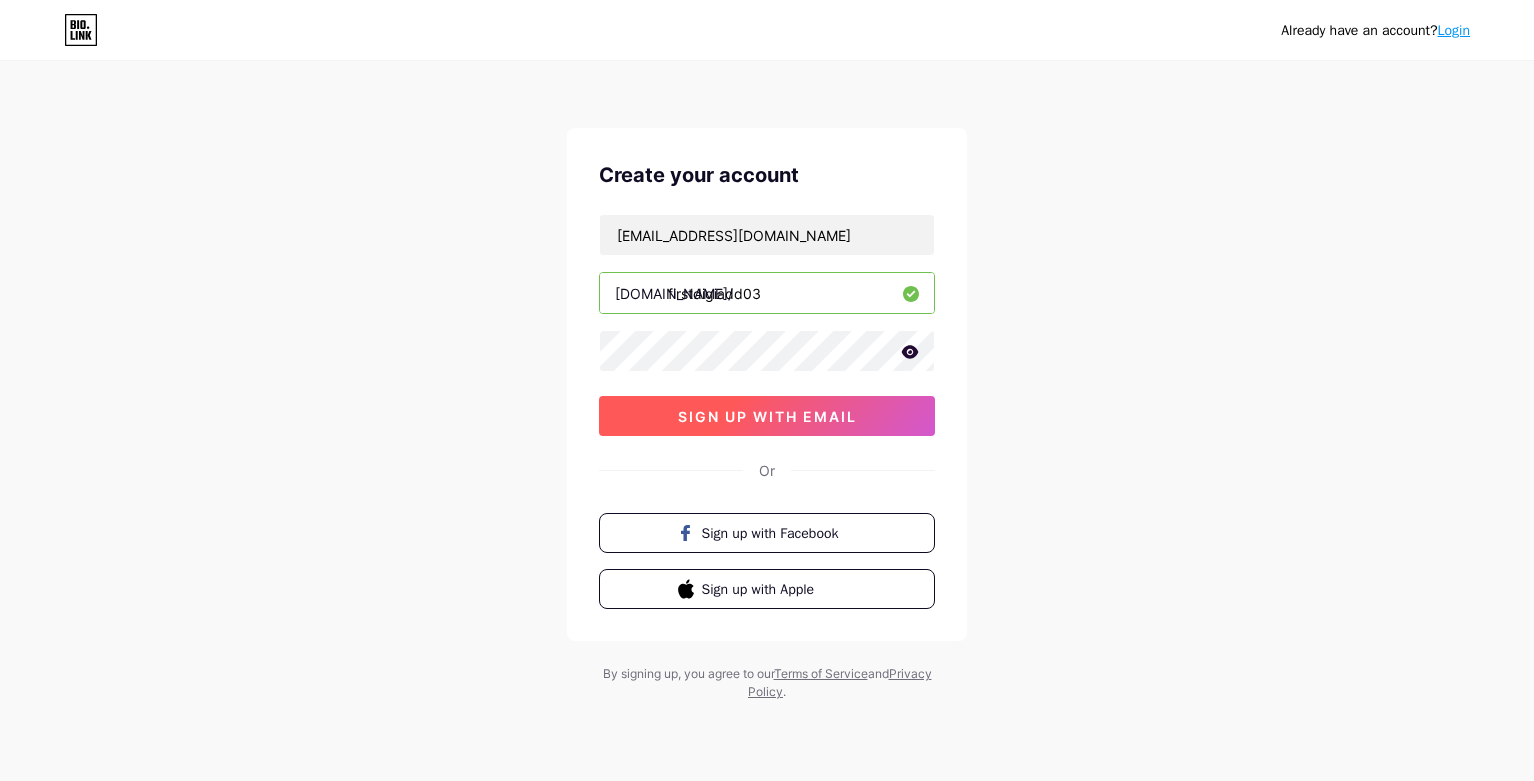 type on "firstdigiadd03" 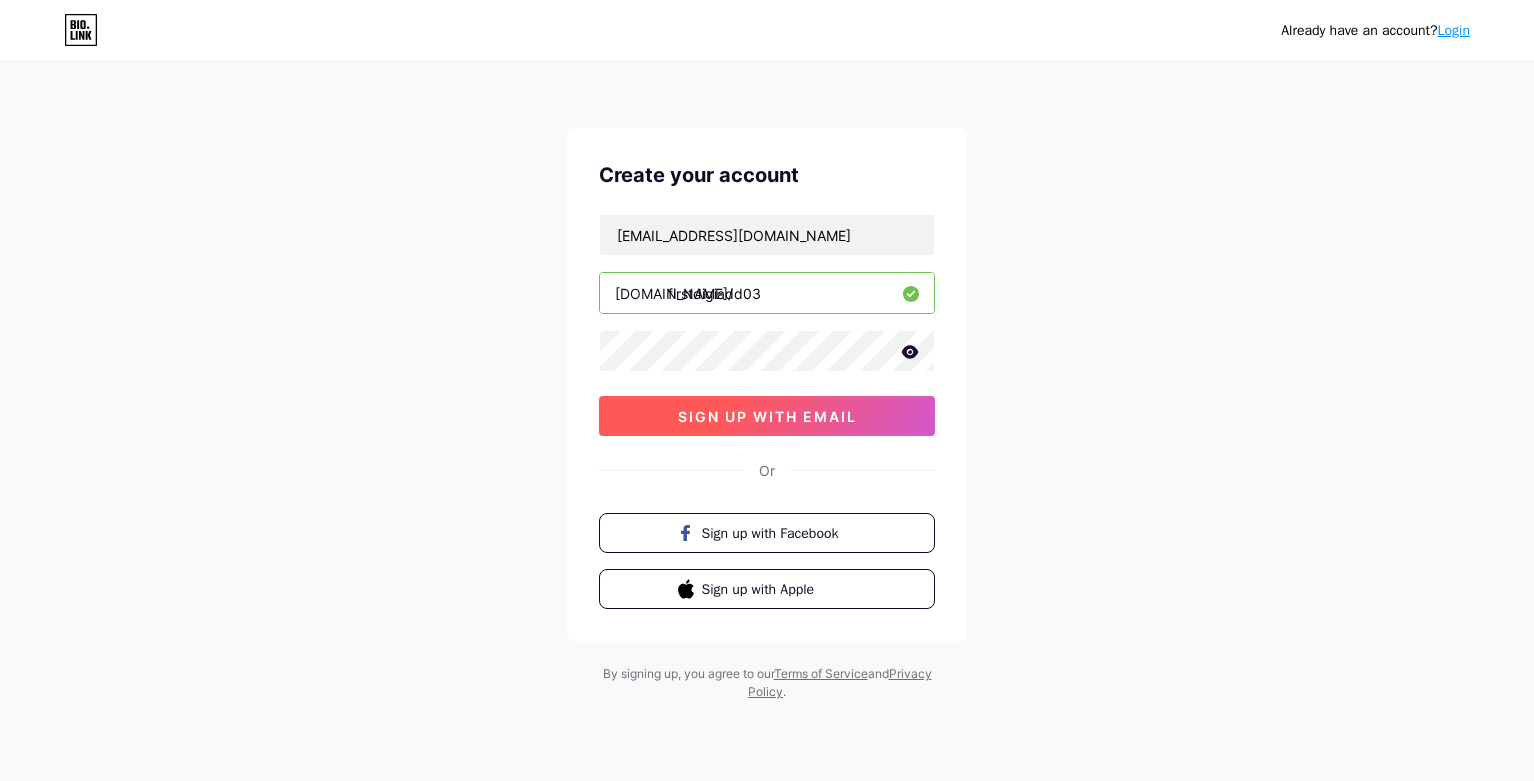 click on "sign up with email" at bounding box center (767, 416) 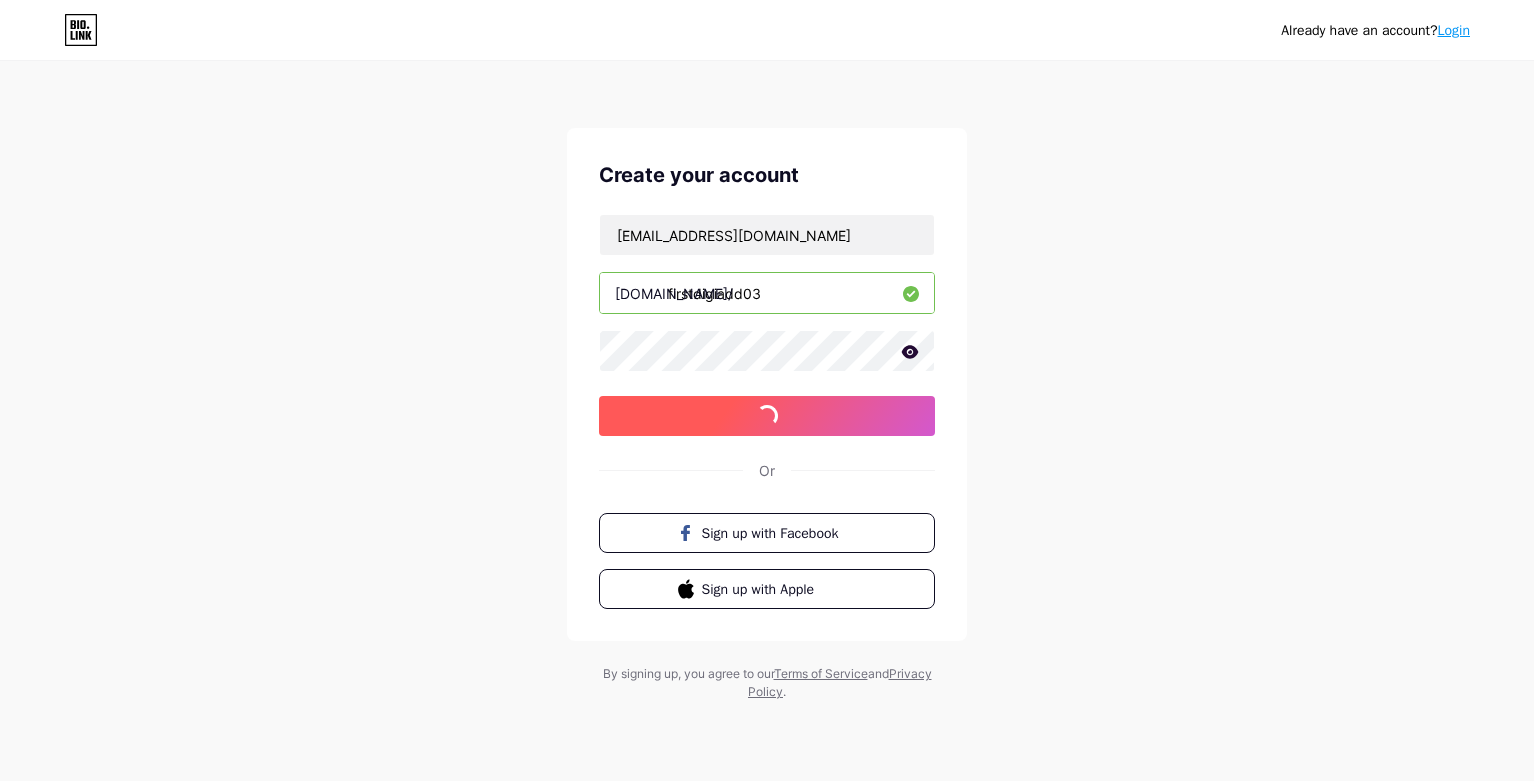type 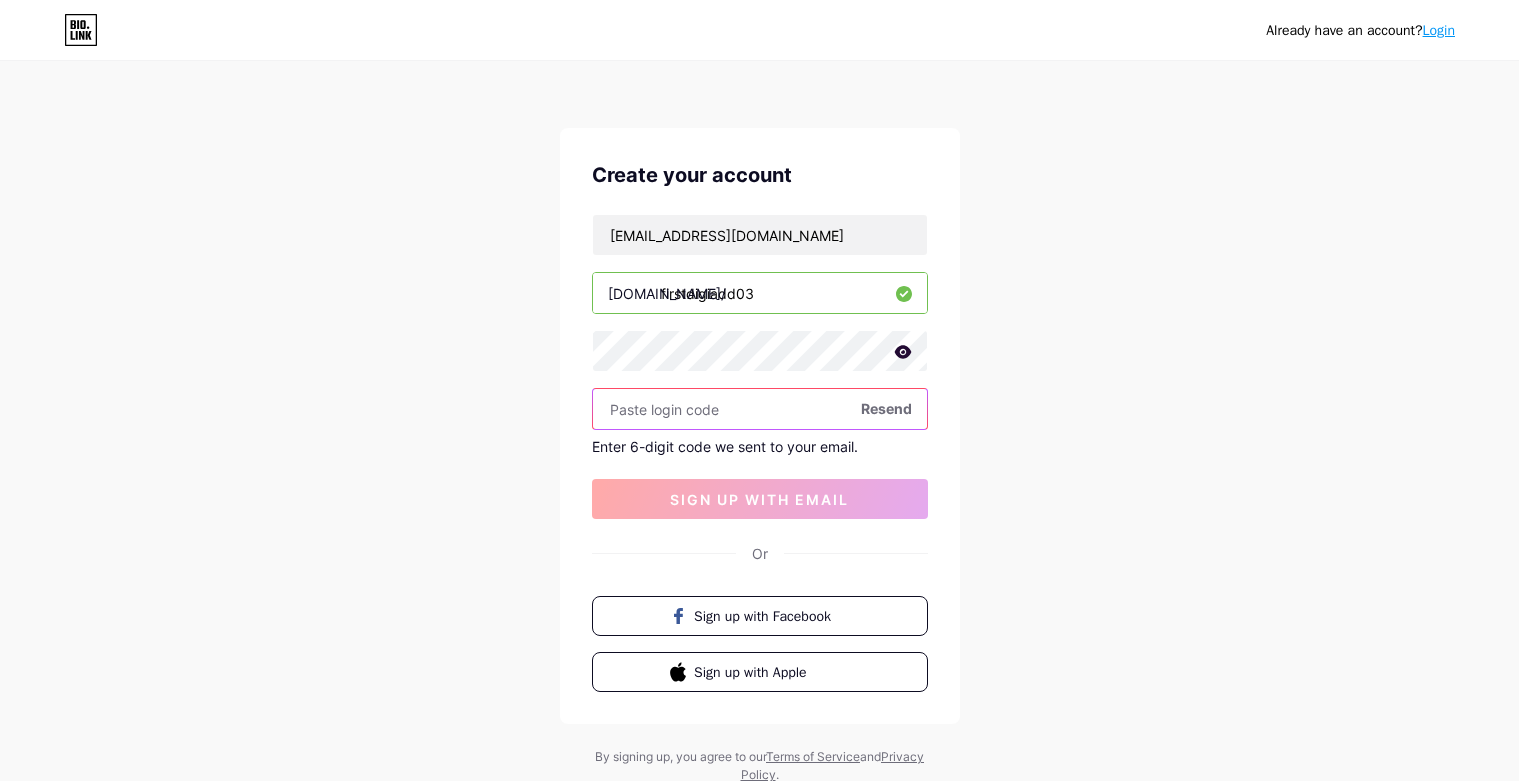 click at bounding box center (760, 409) 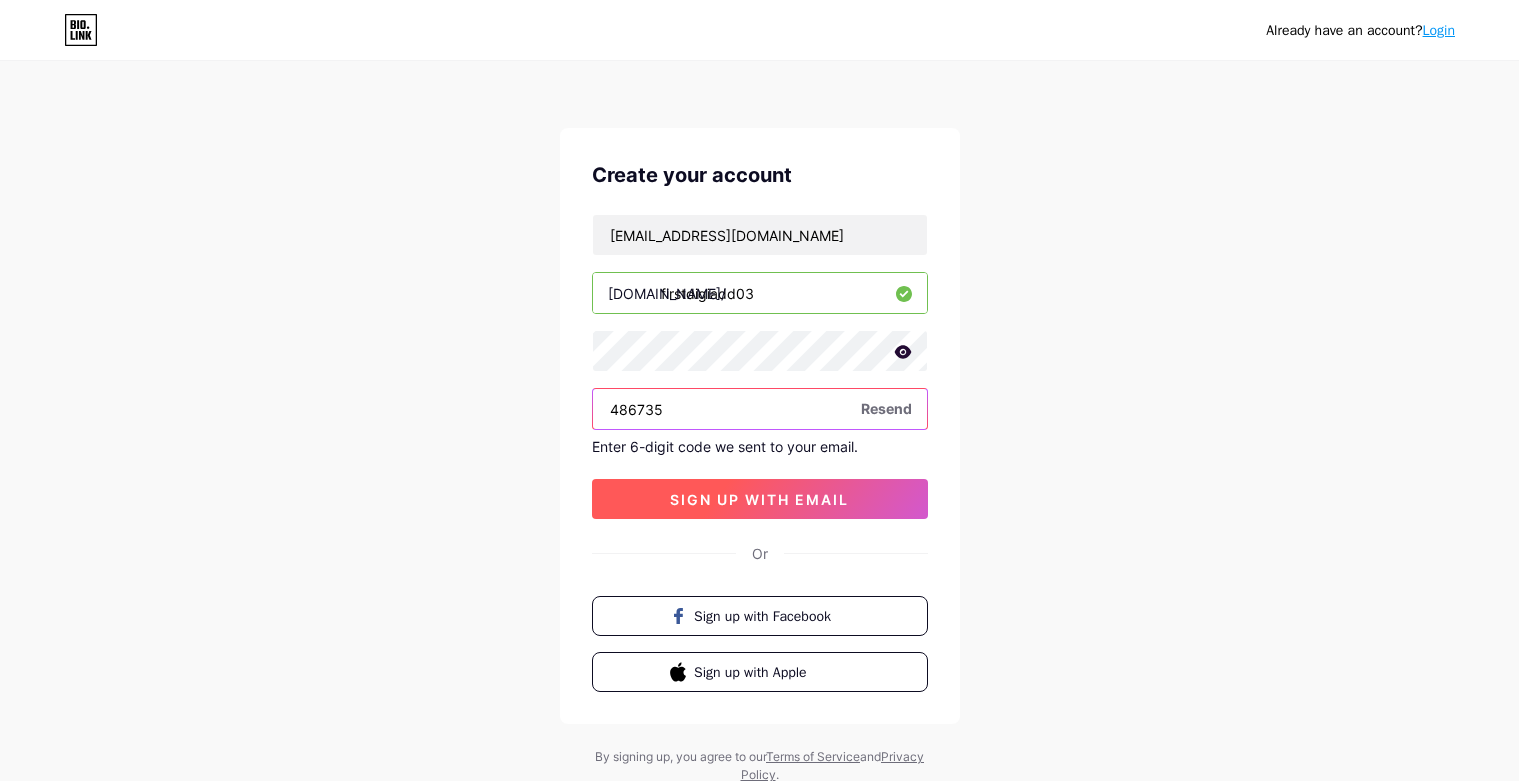 type on "486735" 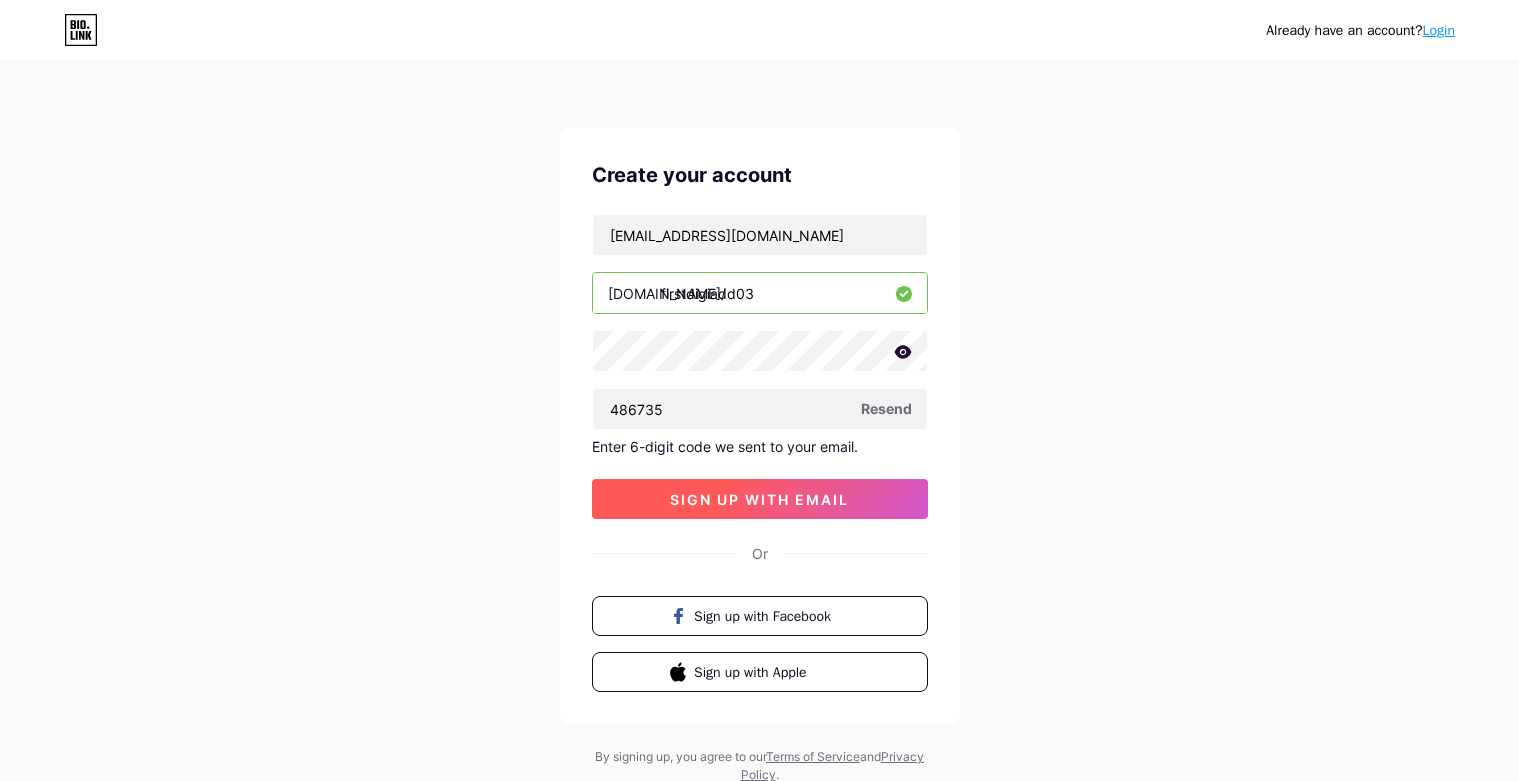 click on "sign up with email" at bounding box center (760, 499) 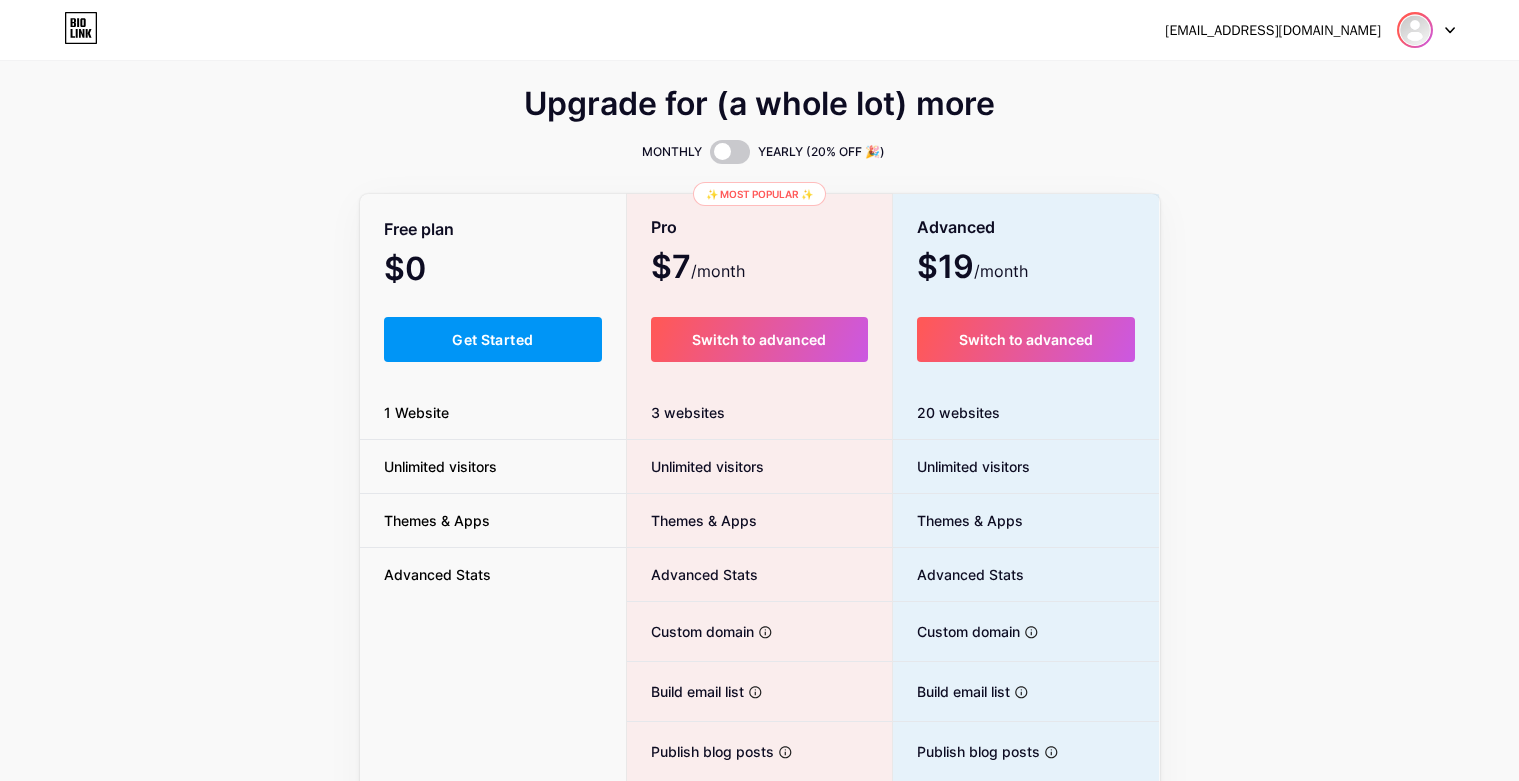 click at bounding box center [1415, 30] 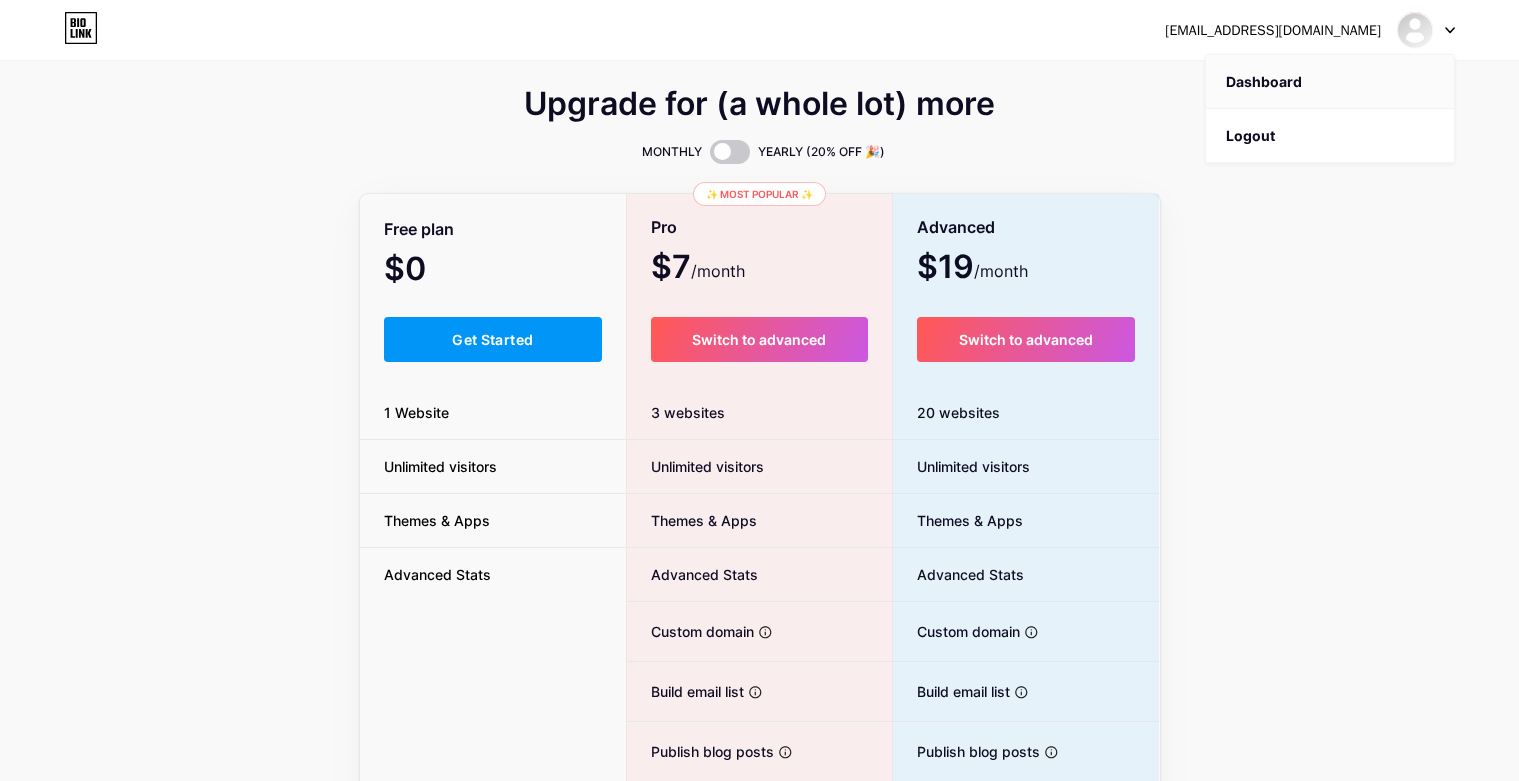 click on "Dashboard" at bounding box center [1330, 82] 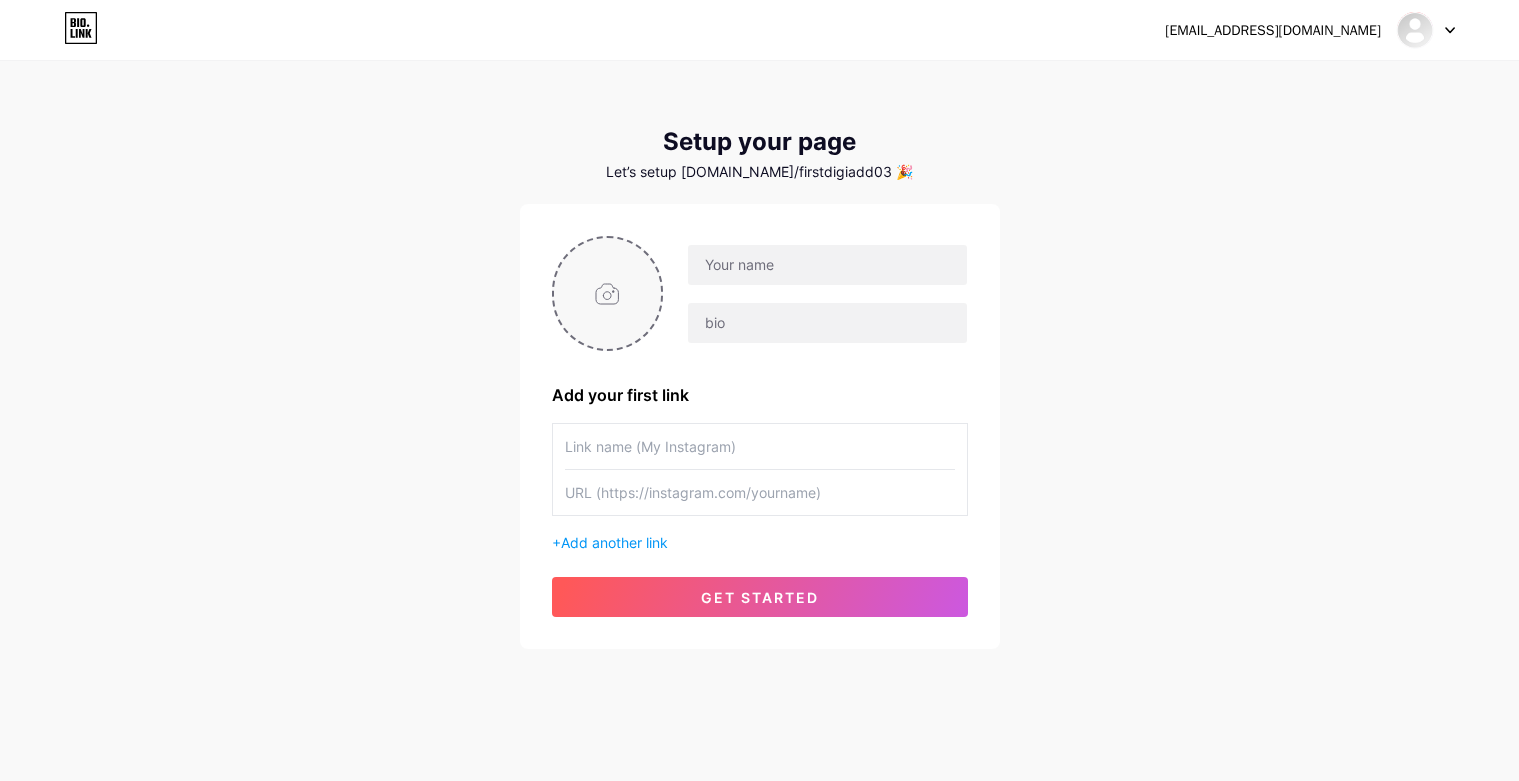 click at bounding box center (608, 293) 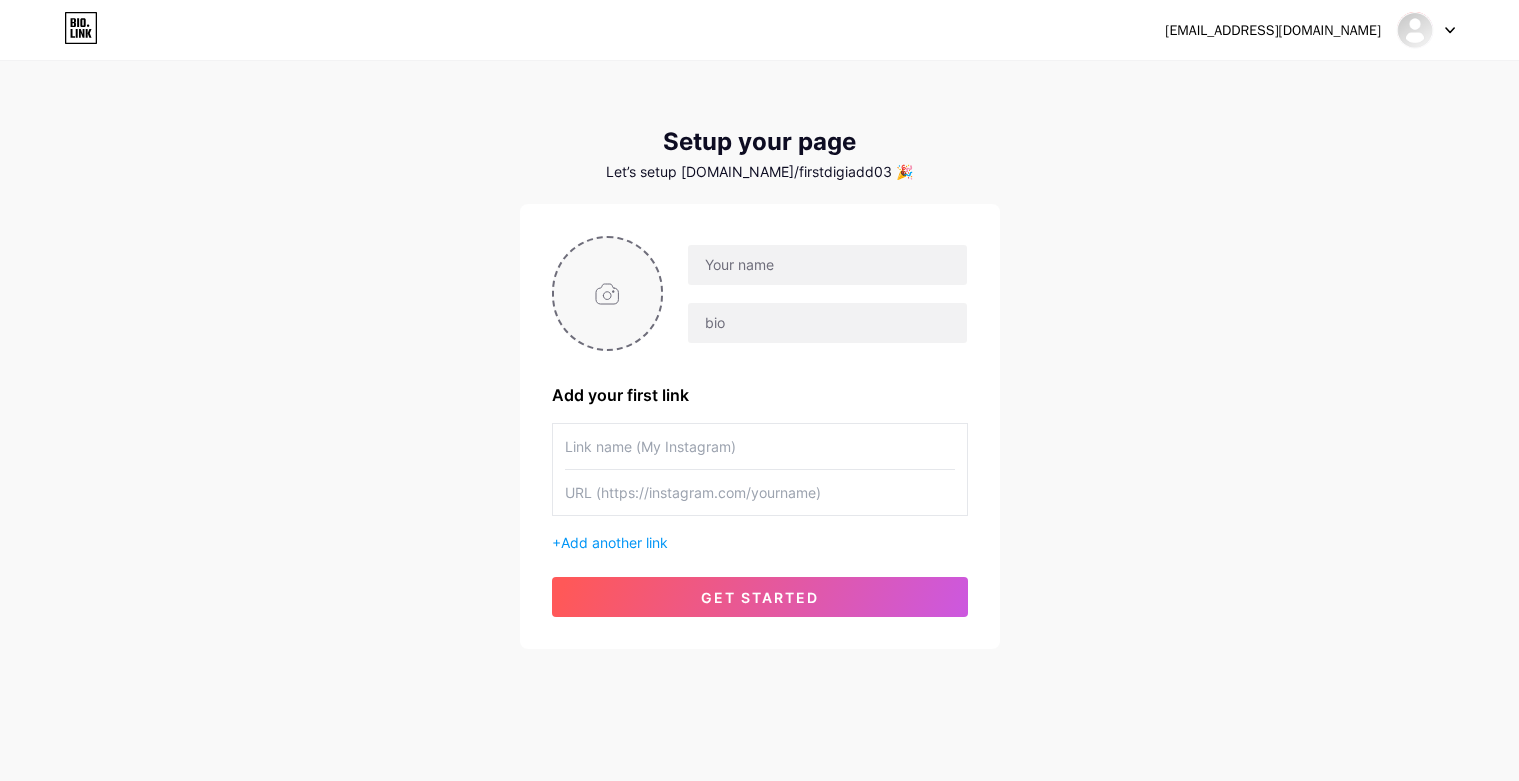 type on "C:\fakepath\First DigiAdd Logo.jpg" 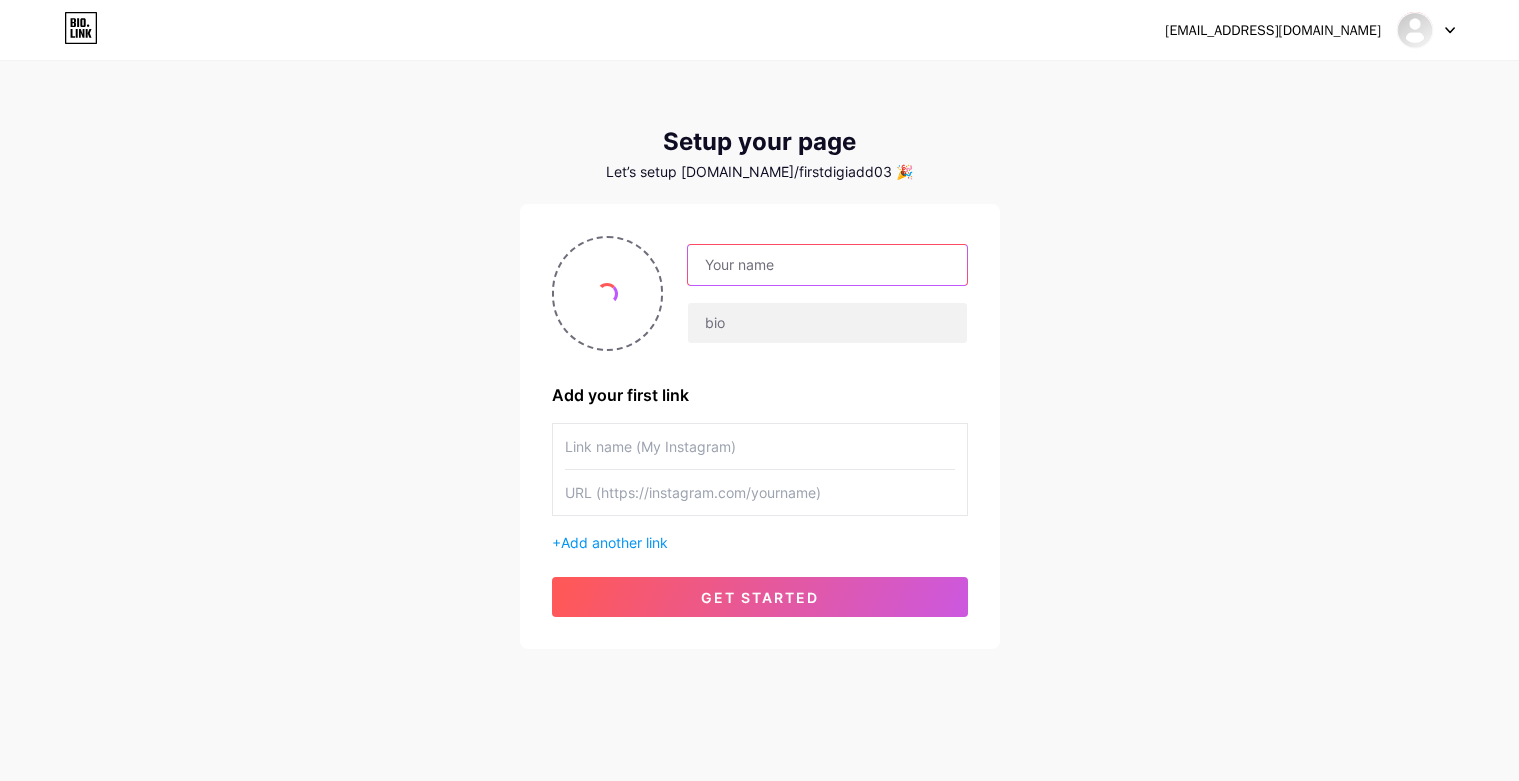 click at bounding box center (827, 265) 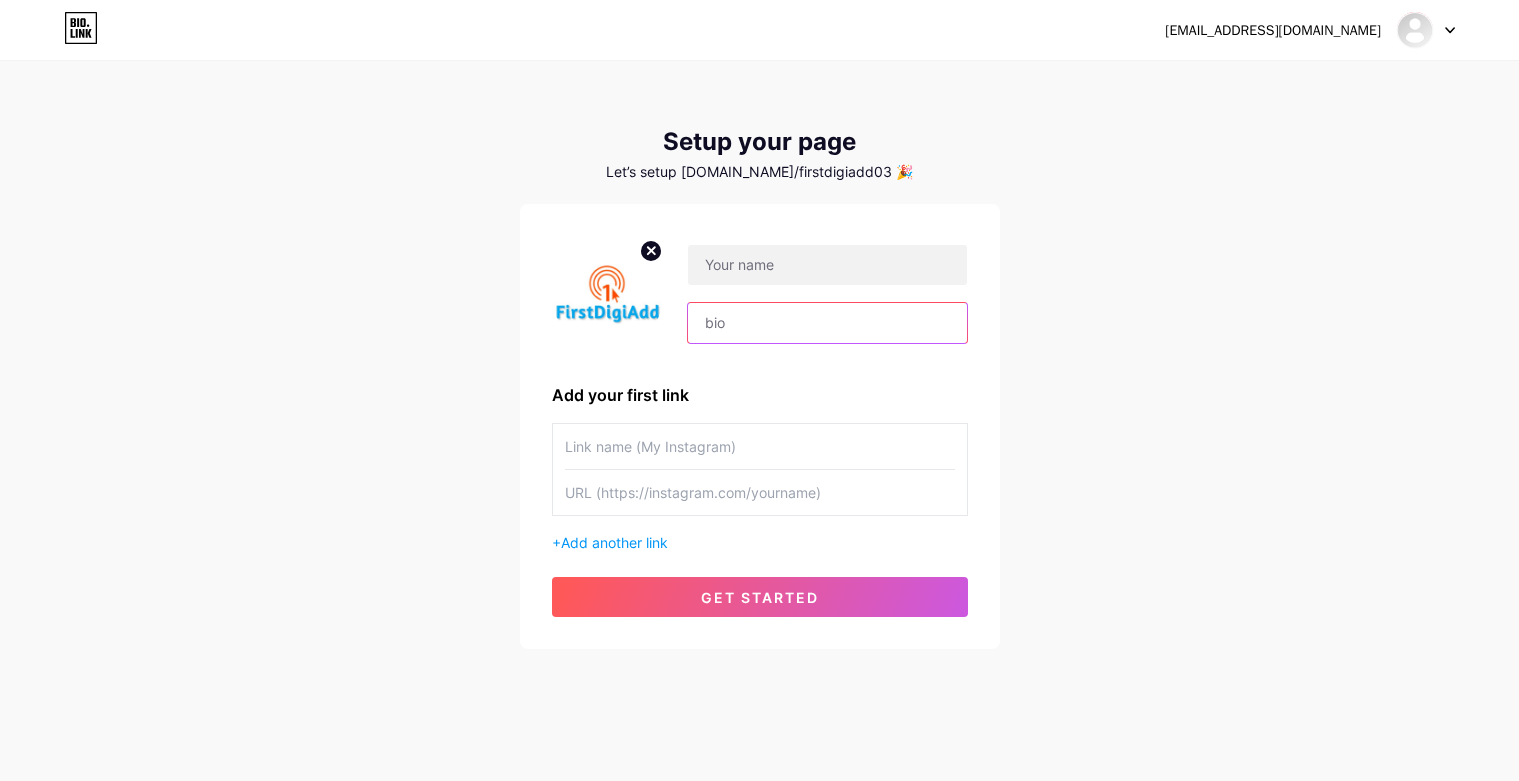 click at bounding box center [827, 323] 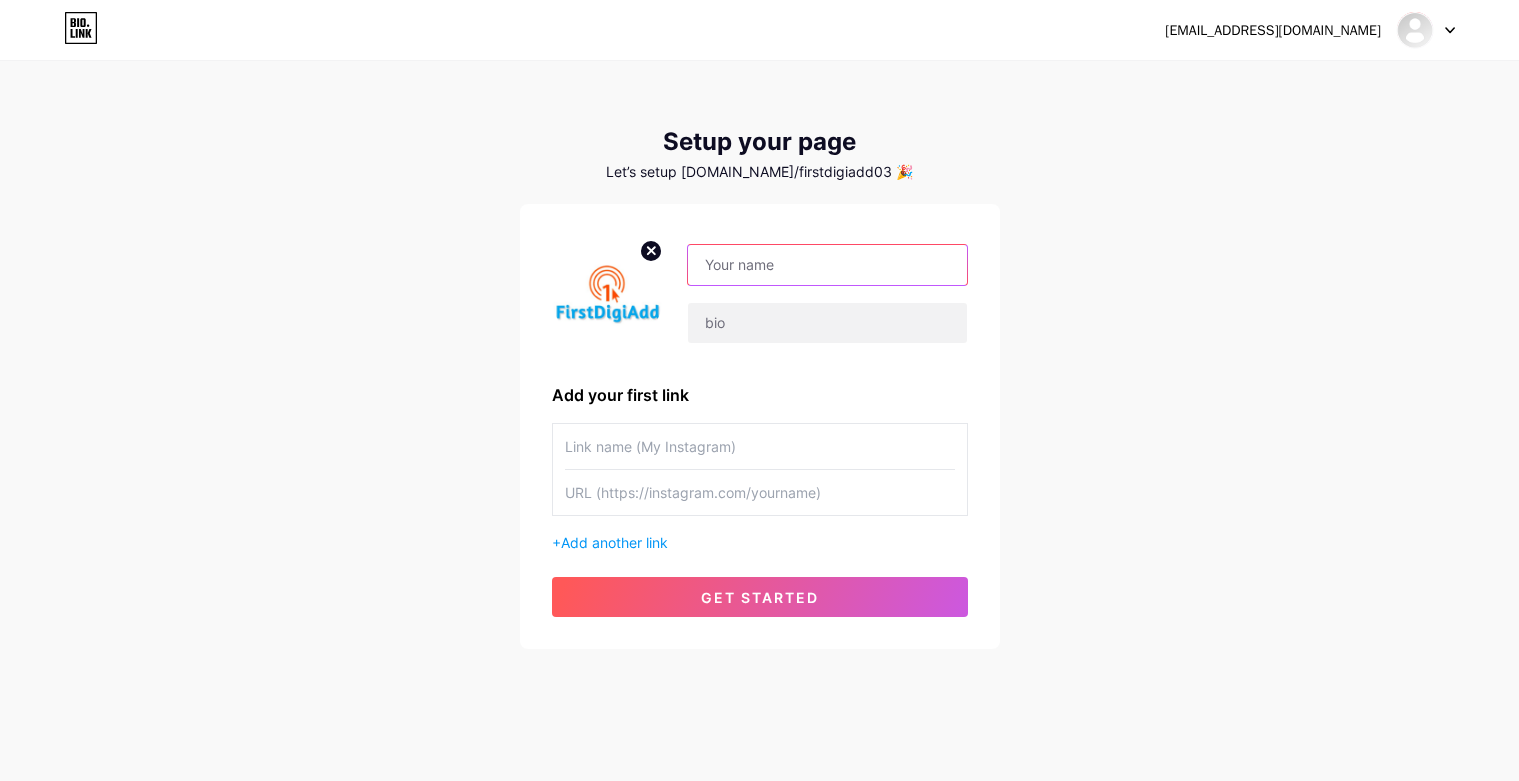 click at bounding box center [827, 265] 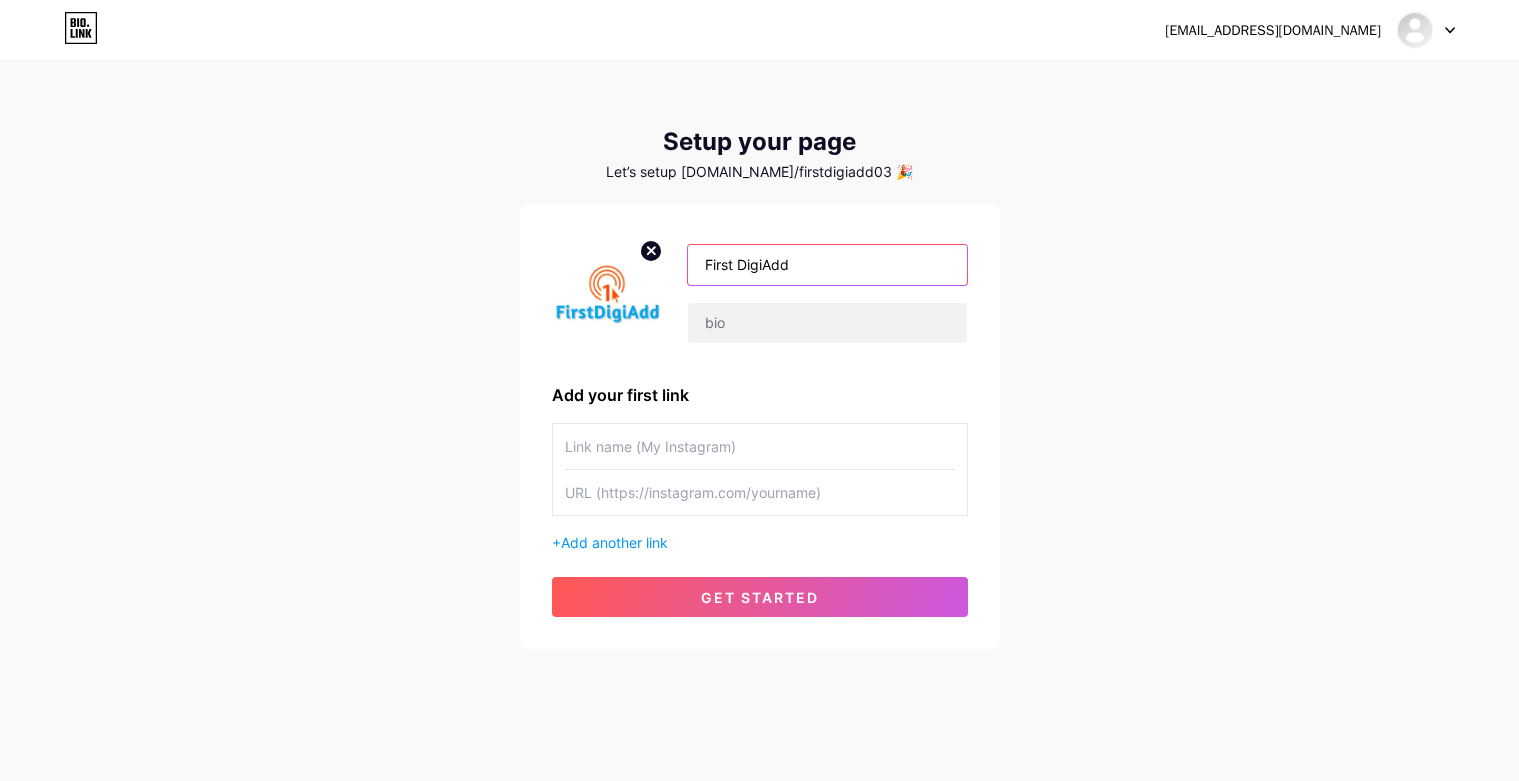 type on "First DigiAdd" 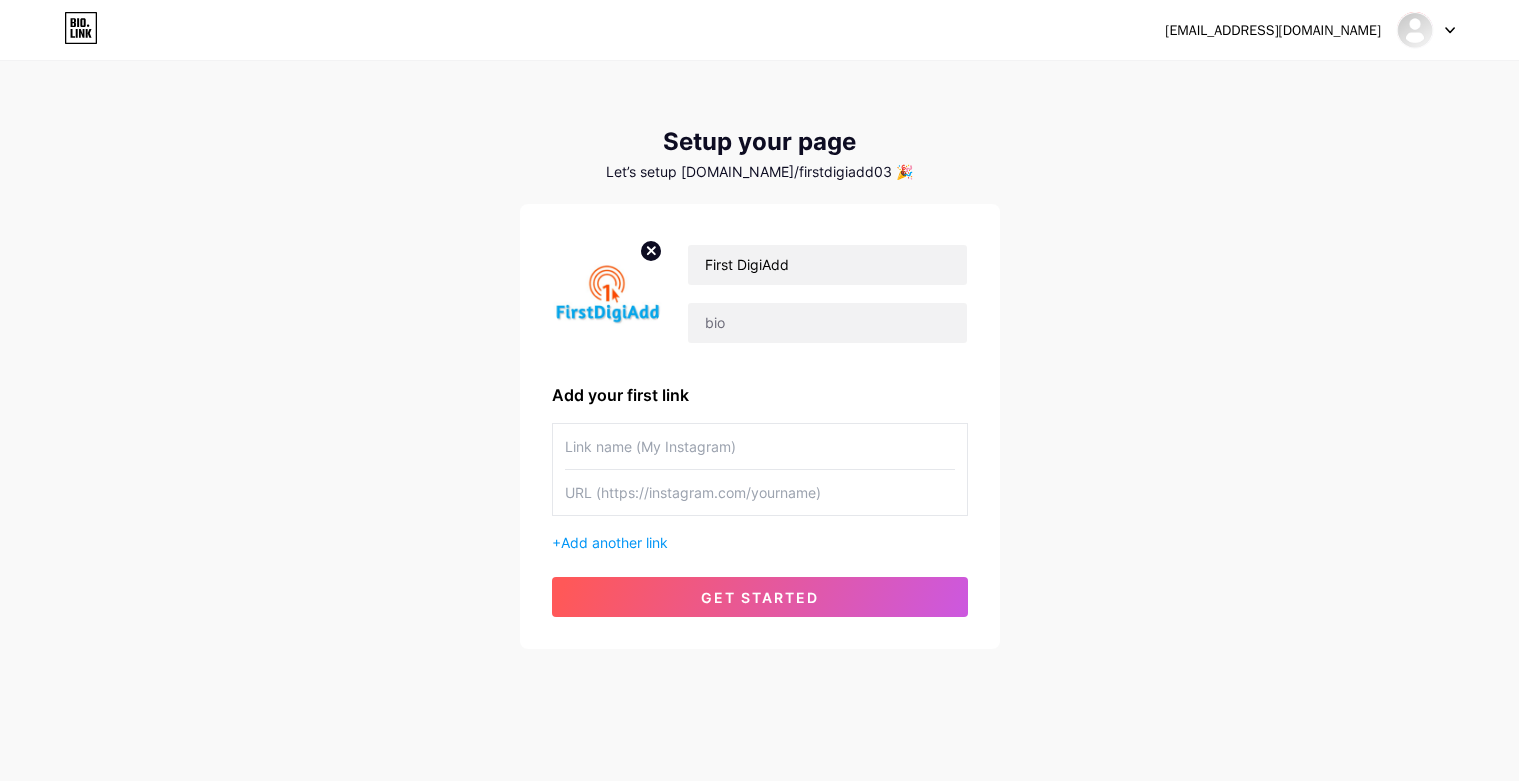 drag, startPoint x: 777, startPoint y: 349, endPoint x: 767, endPoint y: 358, distance: 13.453624 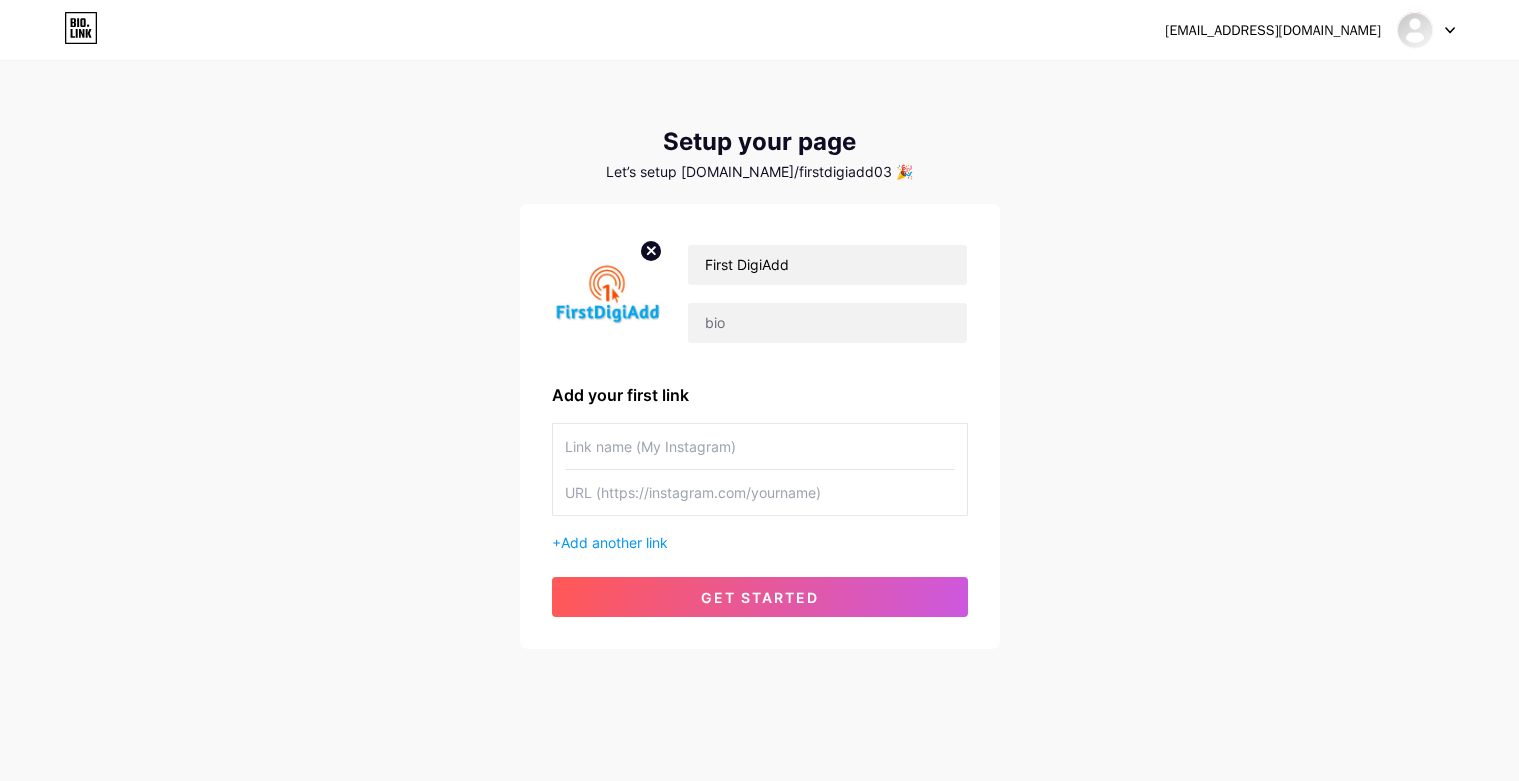 click on "First DigiAdd         Add your first link
+  Add another link     get started" at bounding box center [760, 426] 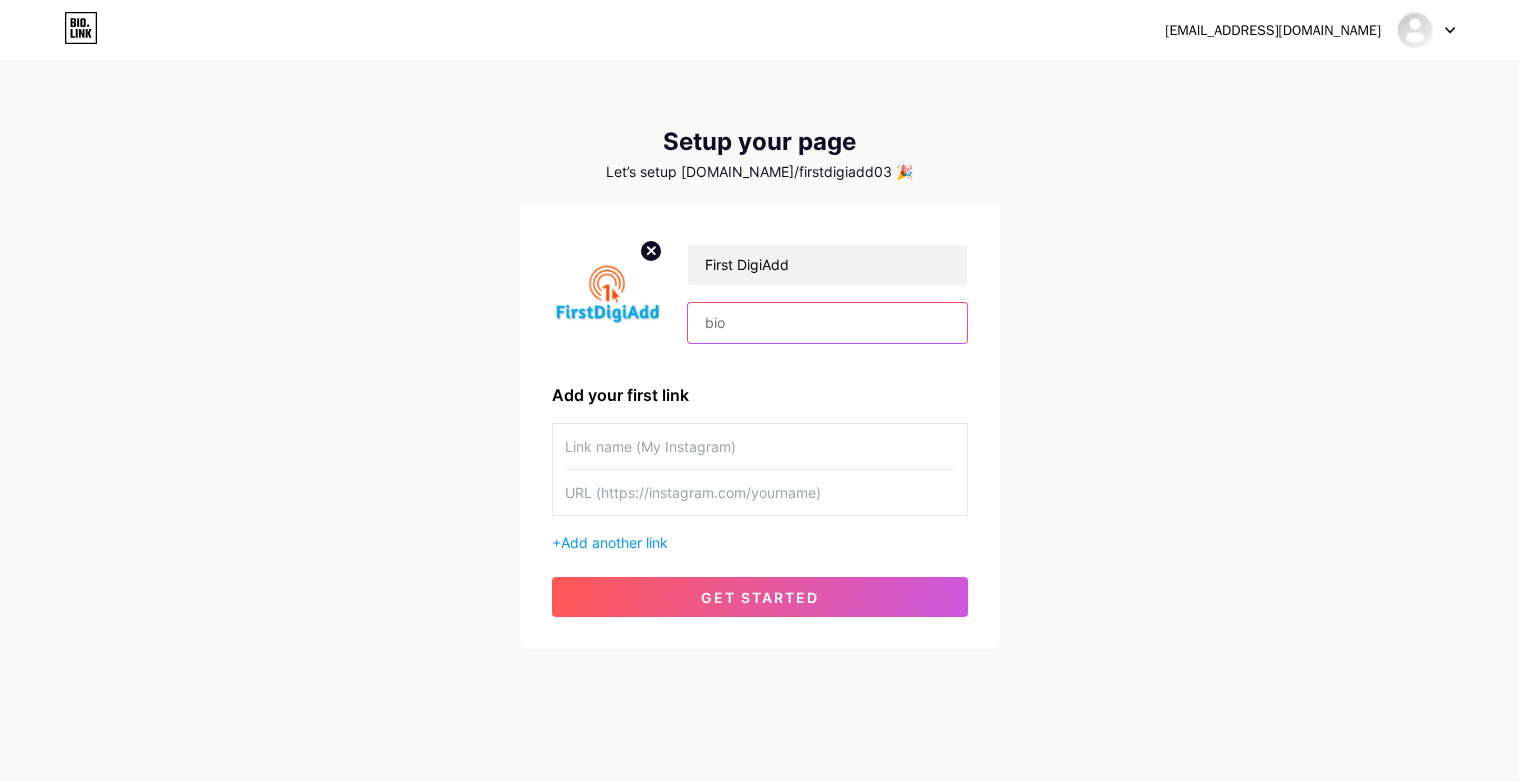 click at bounding box center [827, 323] 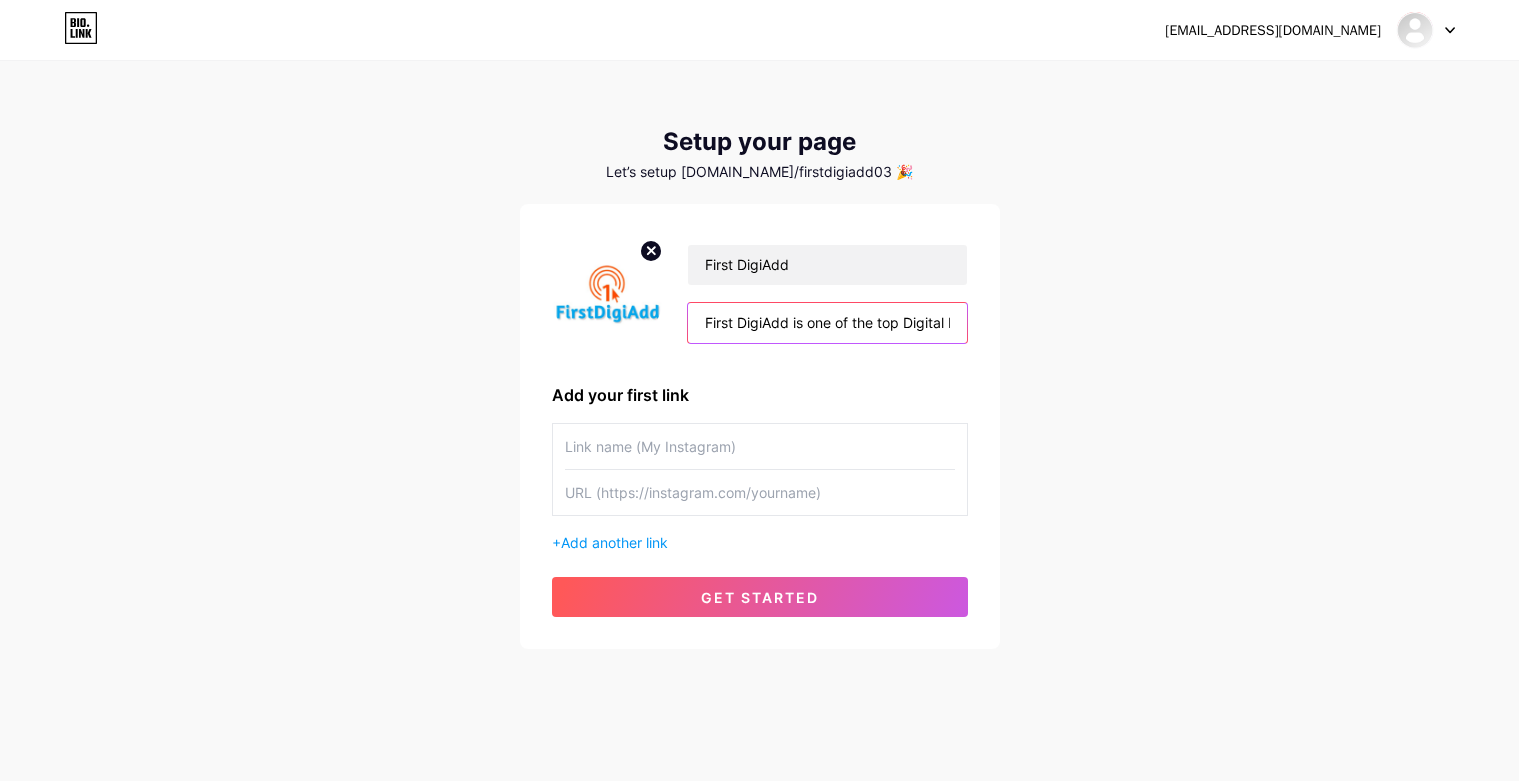 scroll, scrollTop: 0, scrollLeft: 2564, axis: horizontal 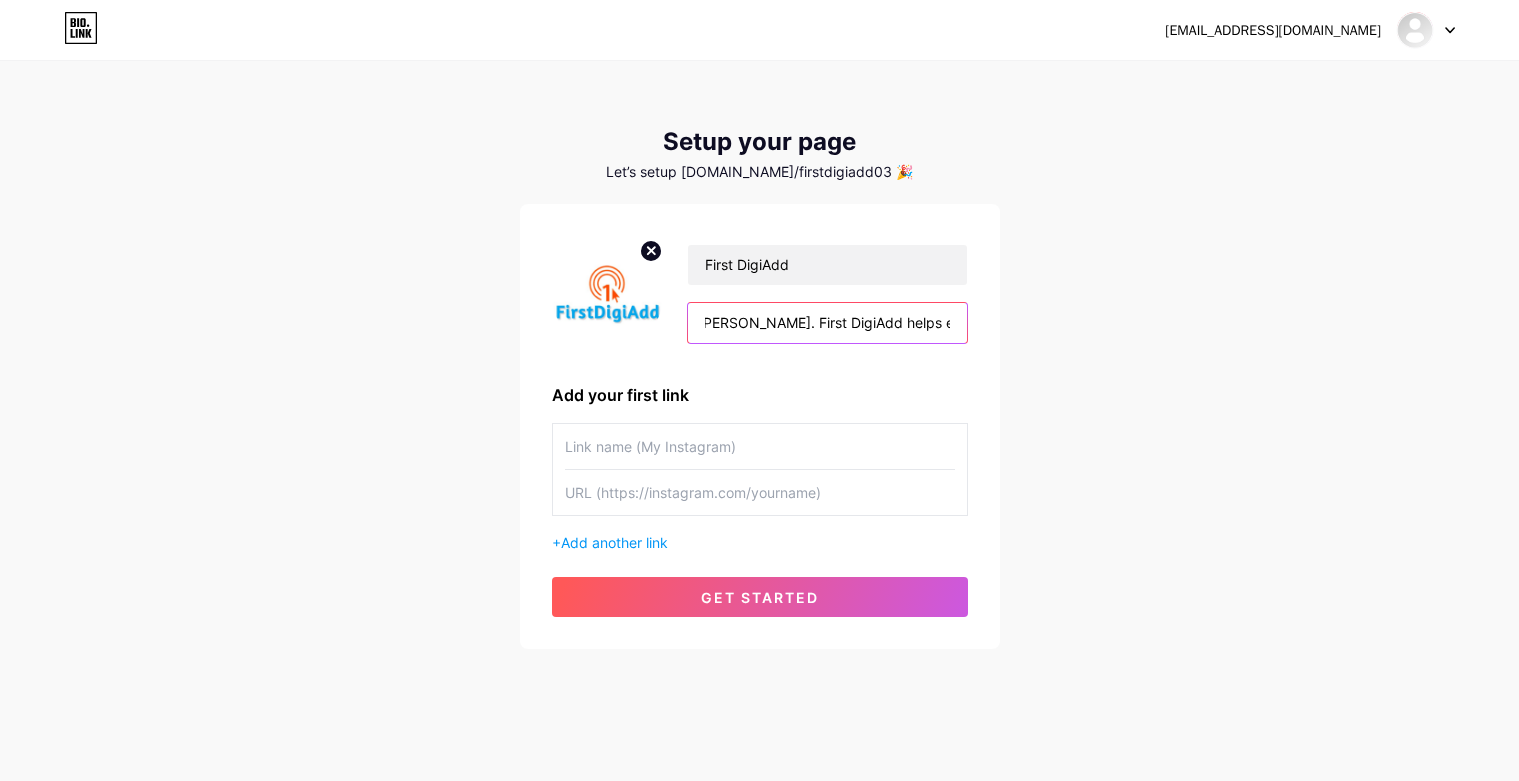type on "First DigiAdd is one of the top Digital Marketing Companies in [GEOGRAPHIC_DATA] offering the following Digital services SEO, SEM, SMO, Web Development, Lead Generation. We are a leading digital marketing company offering complete digital marketing solutions to help your business to grow. As a Digital Marketing Company in [GEOGRAPHIC_DATA], we help to build your business to the [PERSON_NAME]. First DigiAdd helps every type of business to grow online." 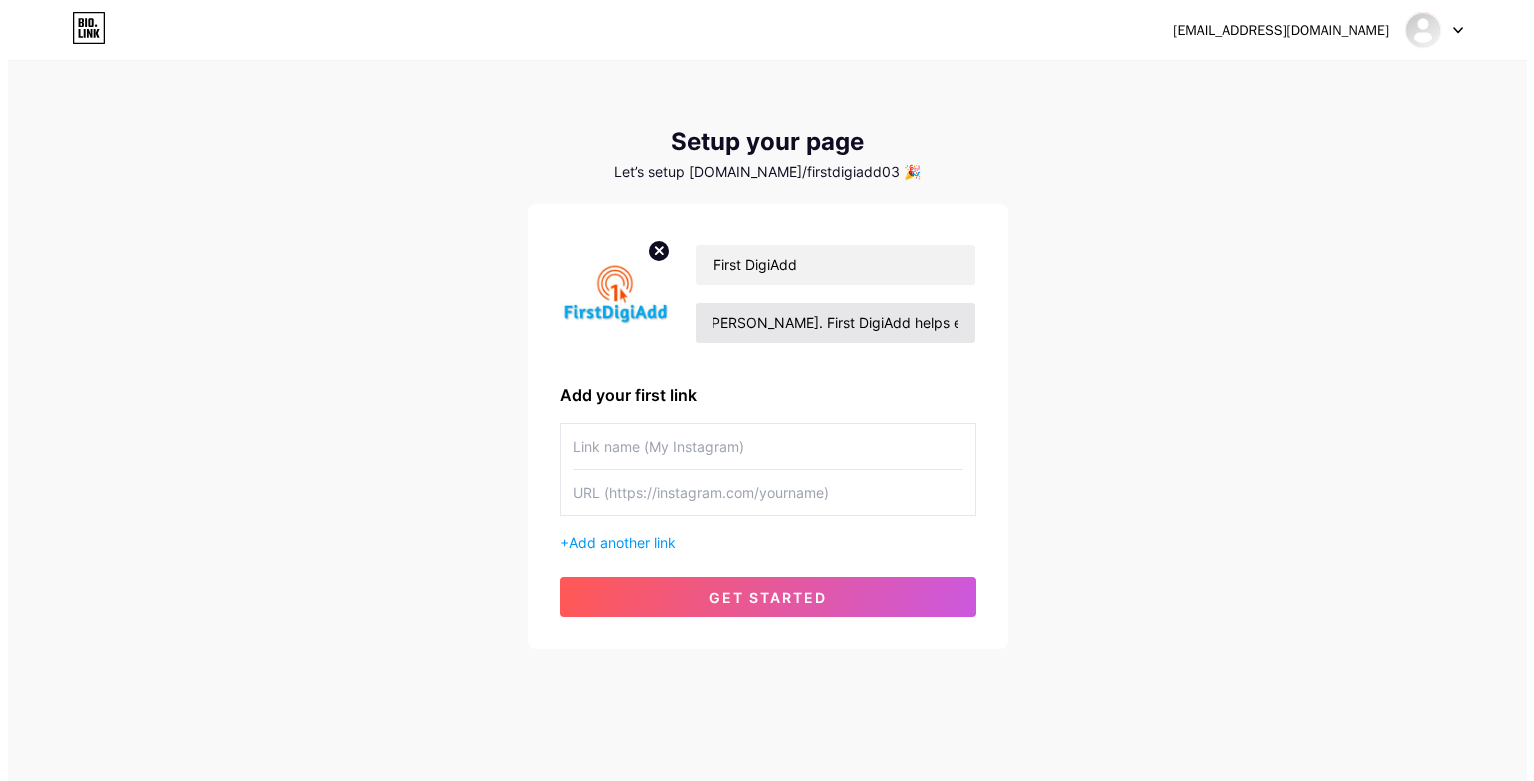 scroll, scrollTop: 0, scrollLeft: 0, axis: both 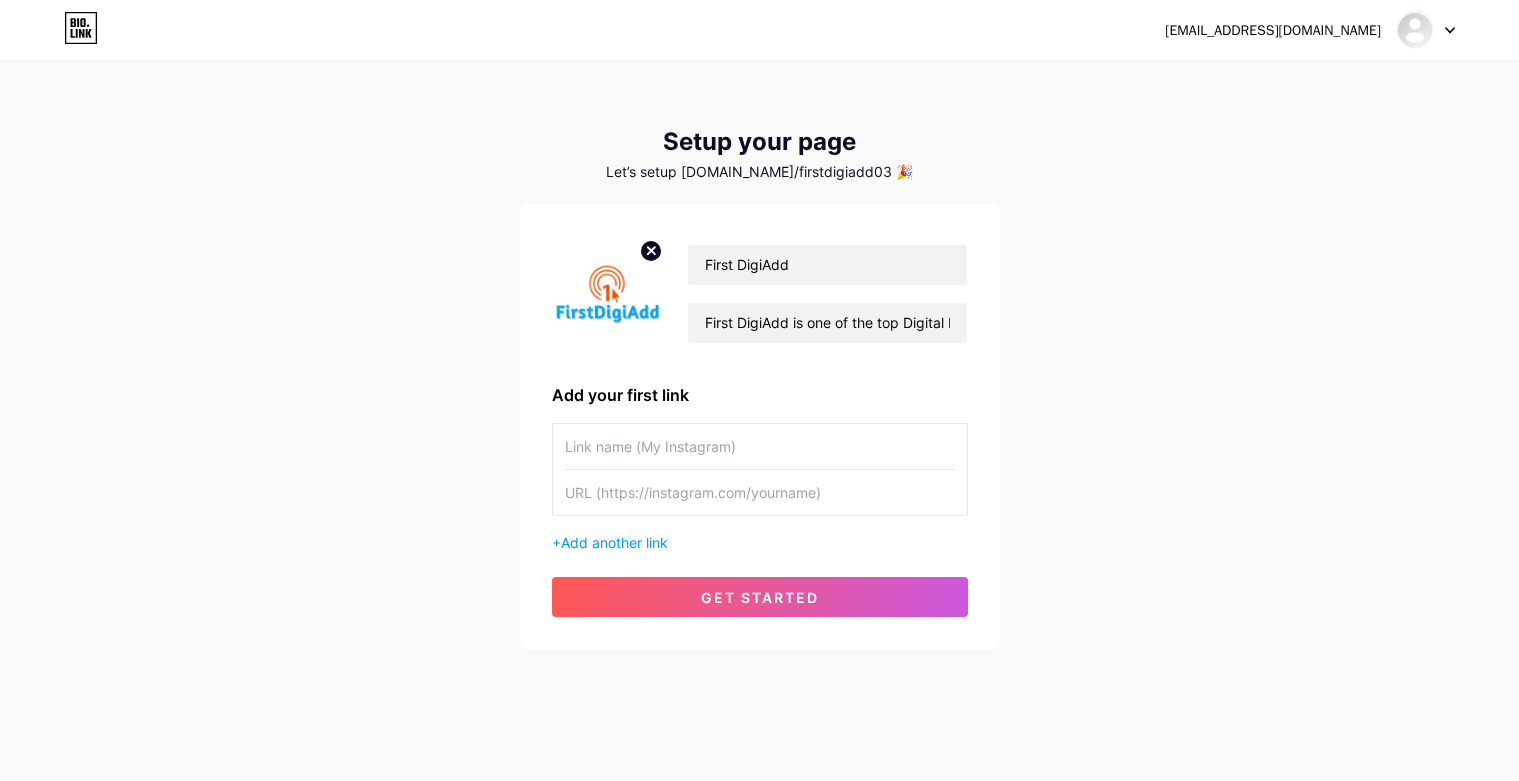 click at bounding box center [760, 446] 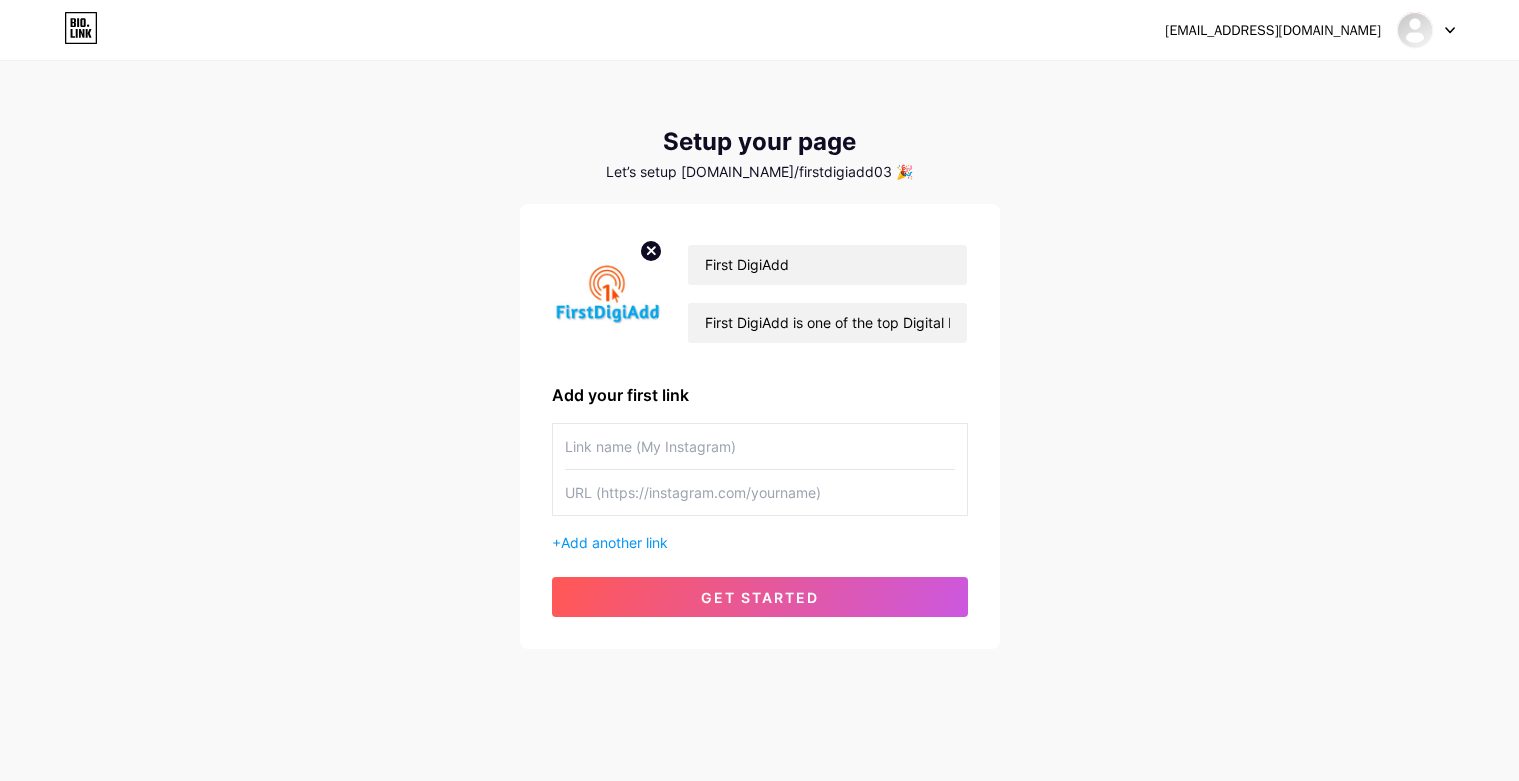 paste on "[URL][DOMAIN_NAME]" 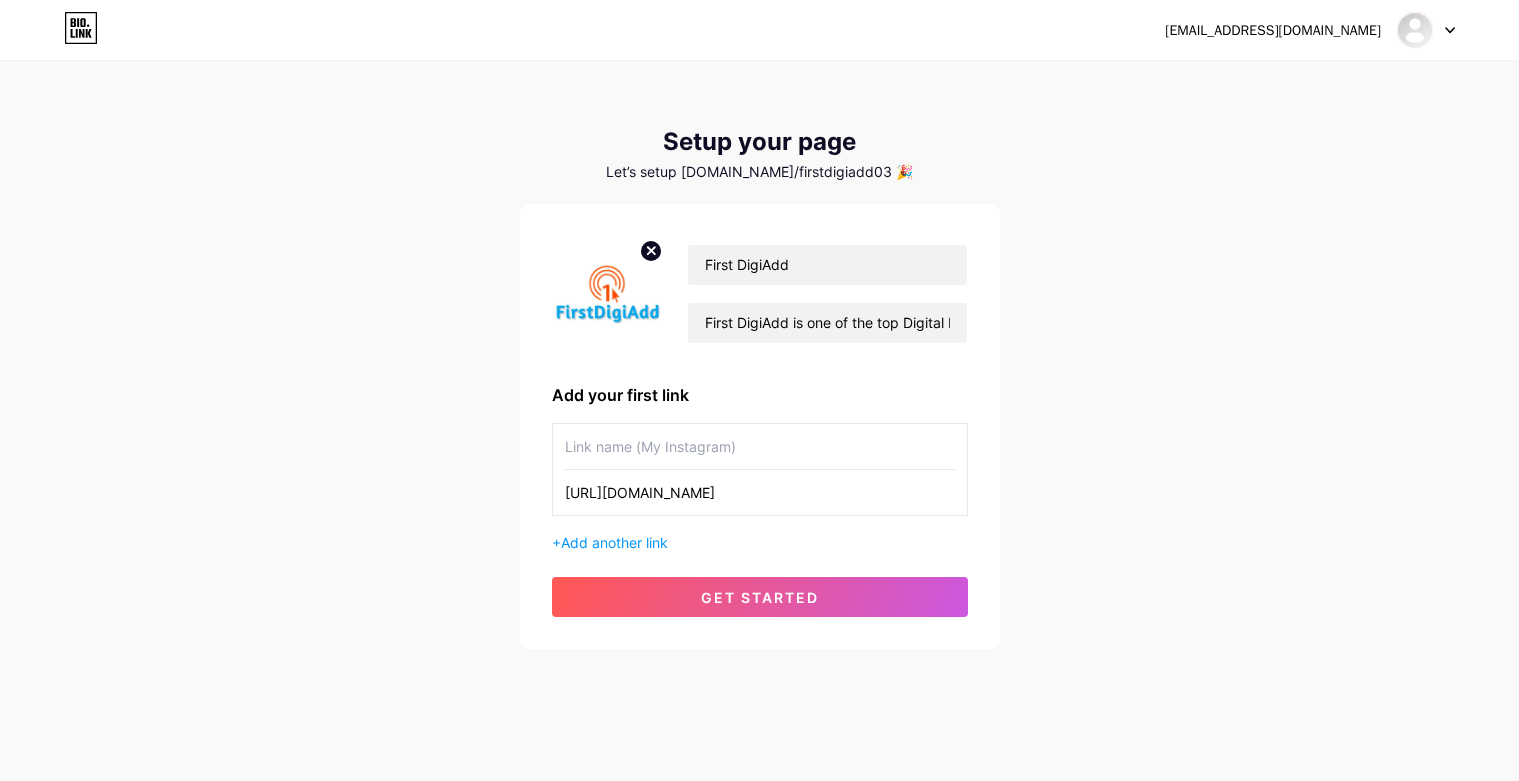 type on "[URL][DOMAIN_NAME]" 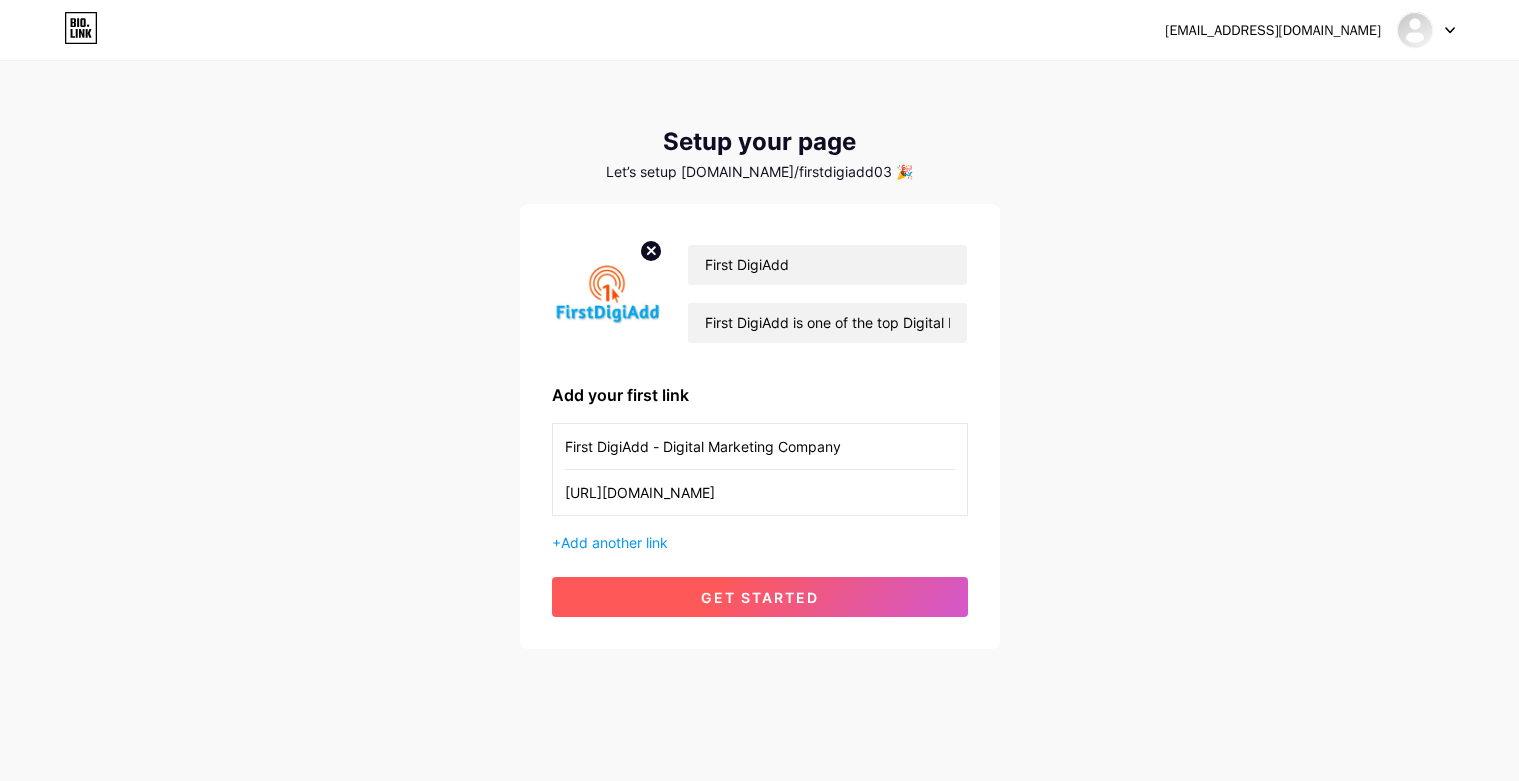 type on "First DigiAdd - Digital Marketing Company" 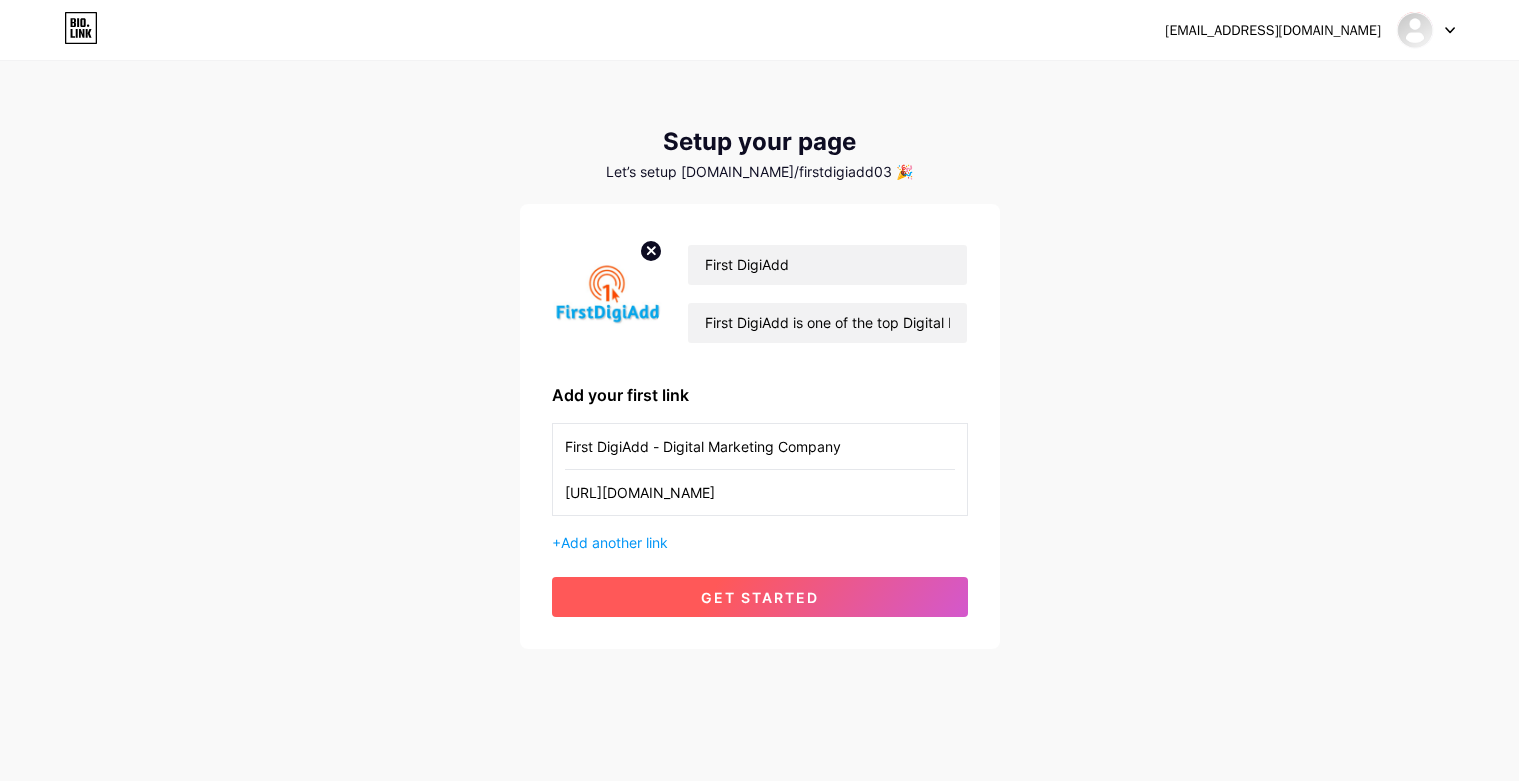 click on "get started" at bounding box center (760, 597) 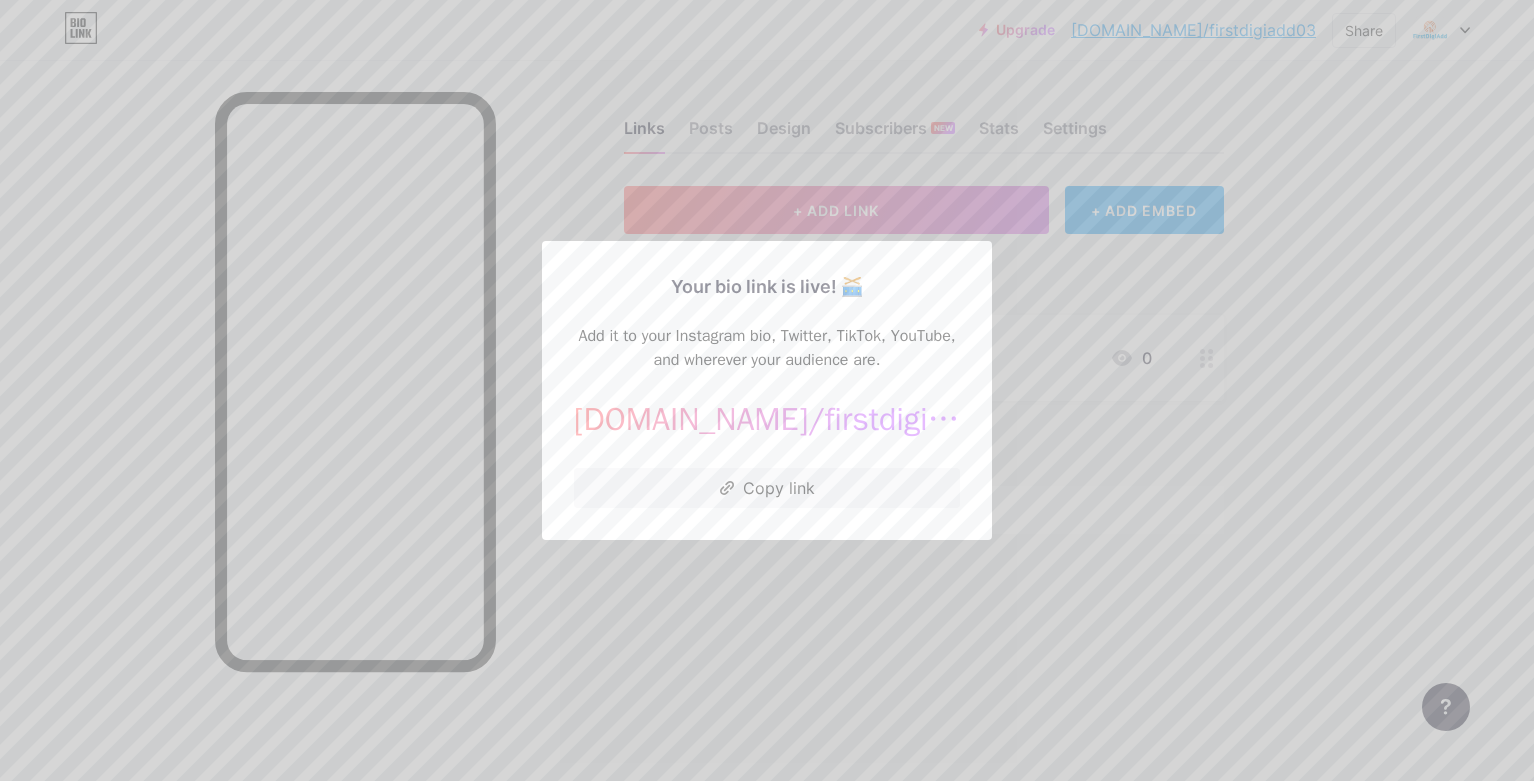 drag, startPoint x: 1095, startPoint y: 525, endPoint x: 1094, endPoint y: 486, distance: 39.012817 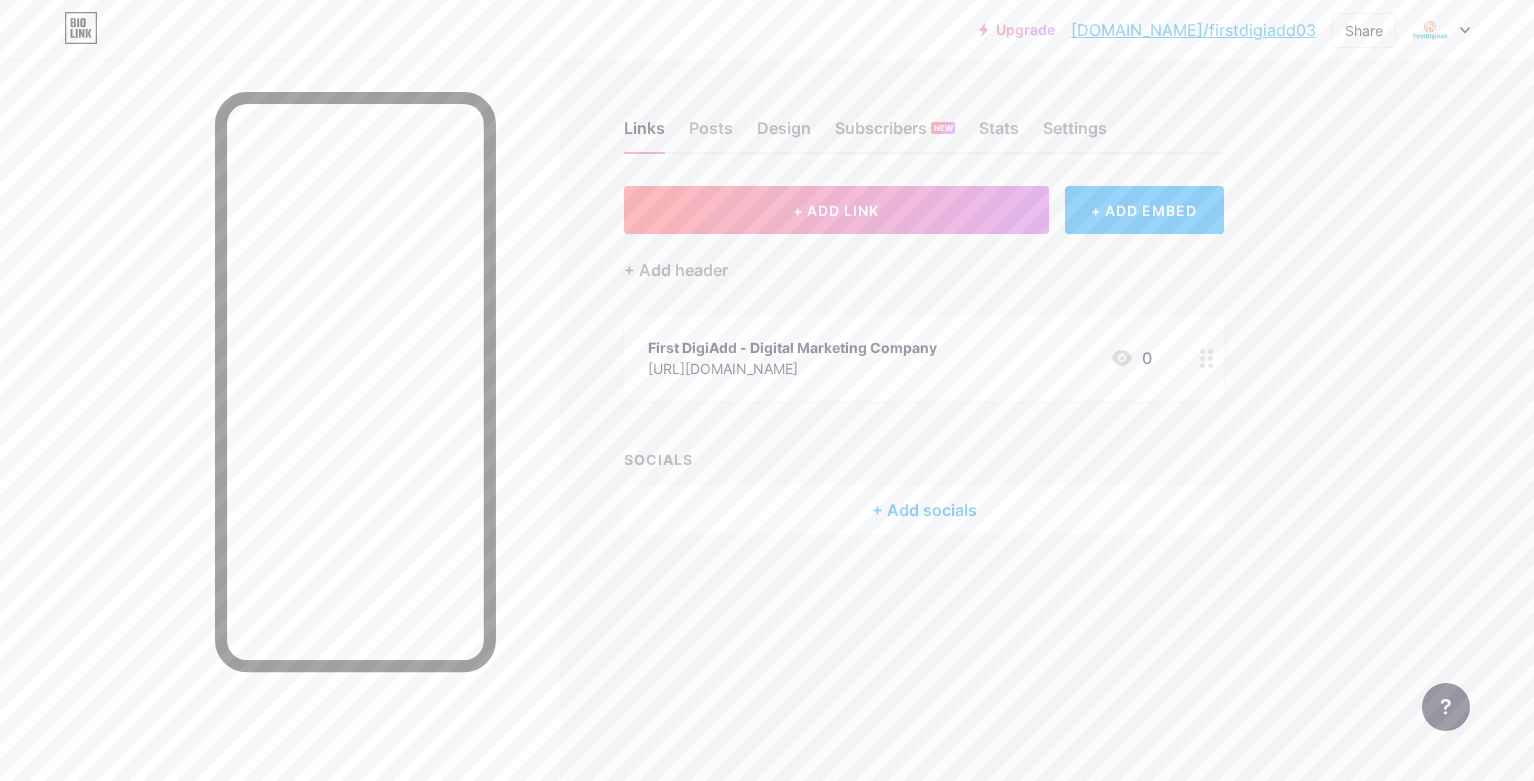 click on "+ Add socials" at bounding box center (924, 510) 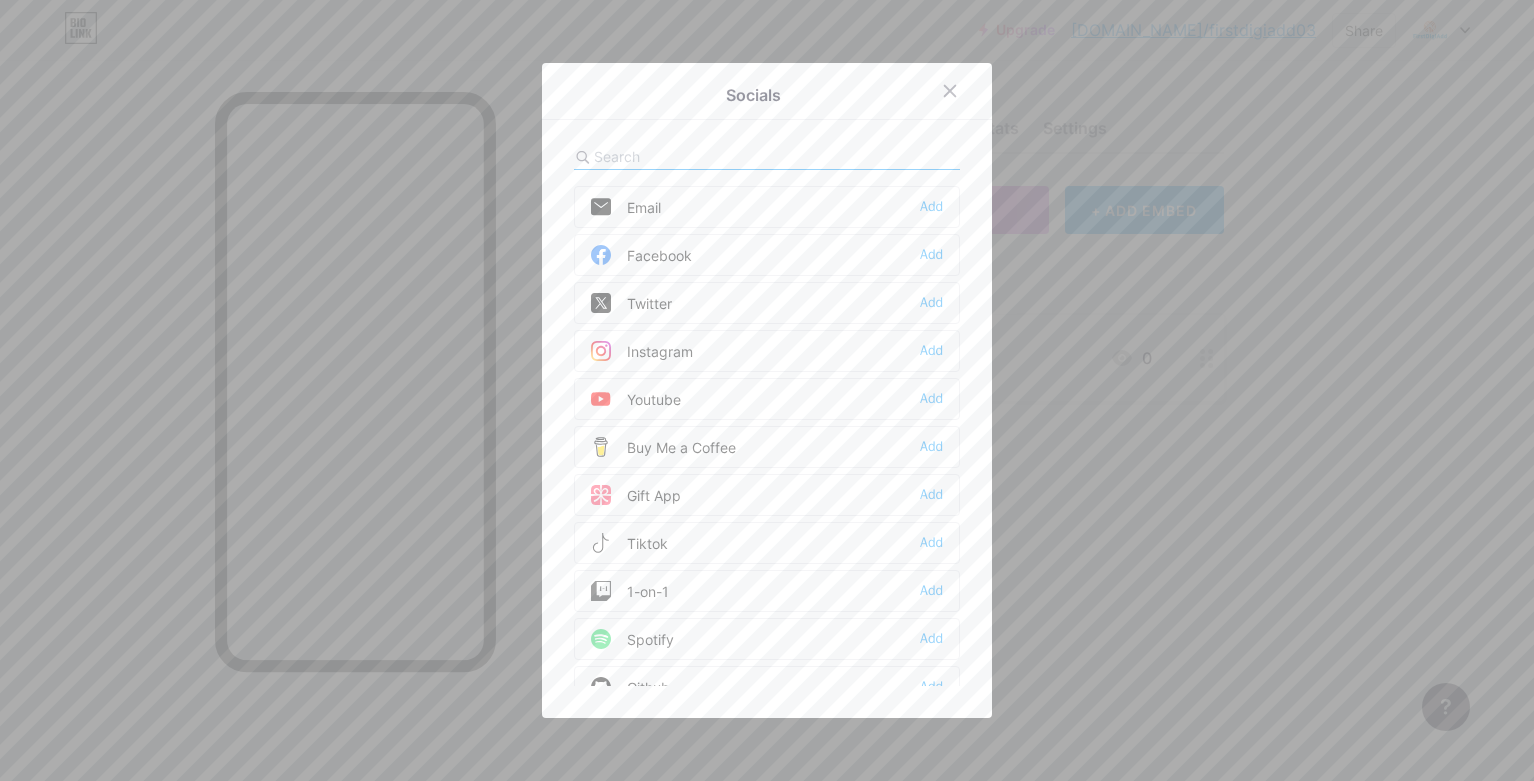 click on "Youtube" at bounding box center [636, 399] 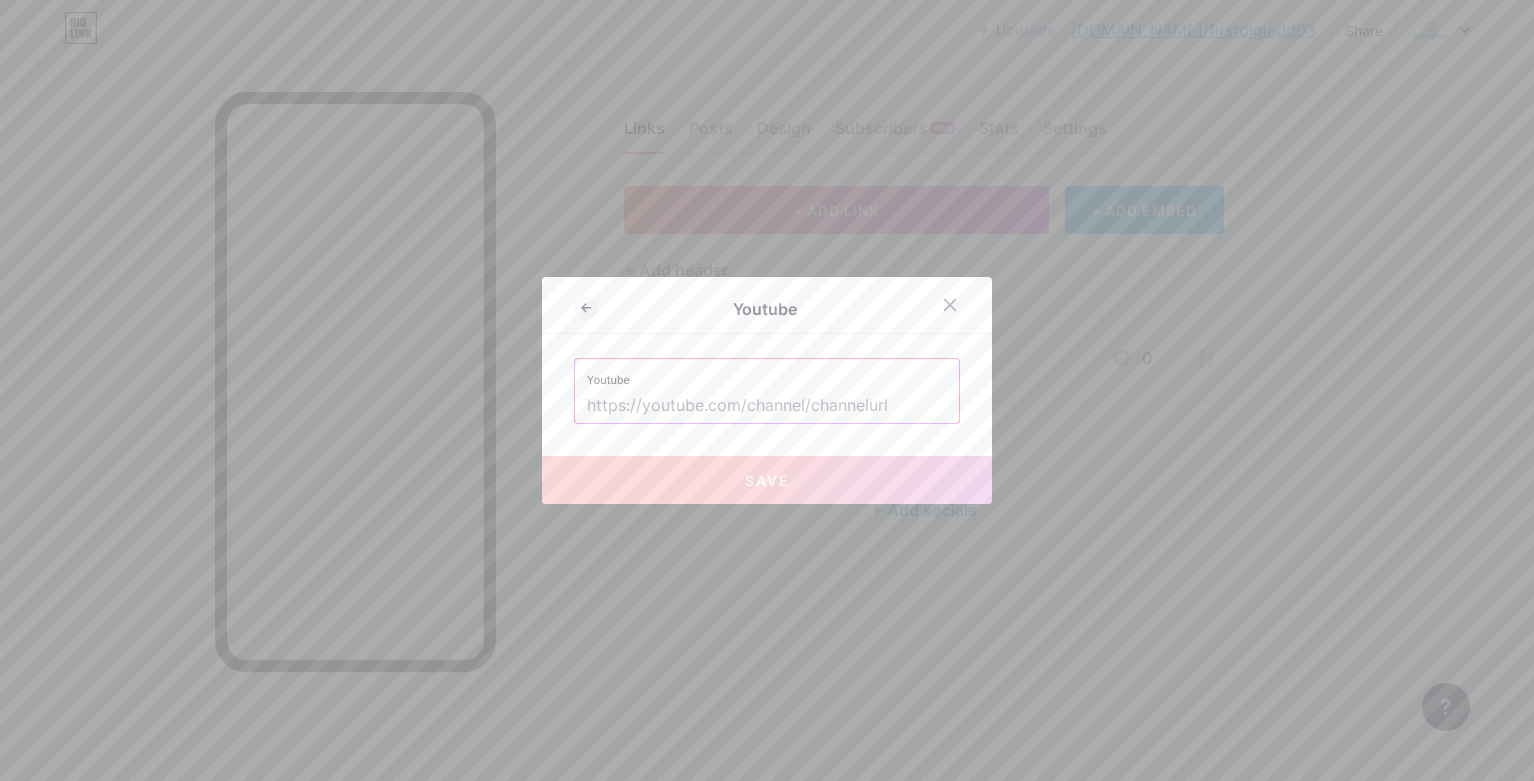 click at bounding box center [767, 406] 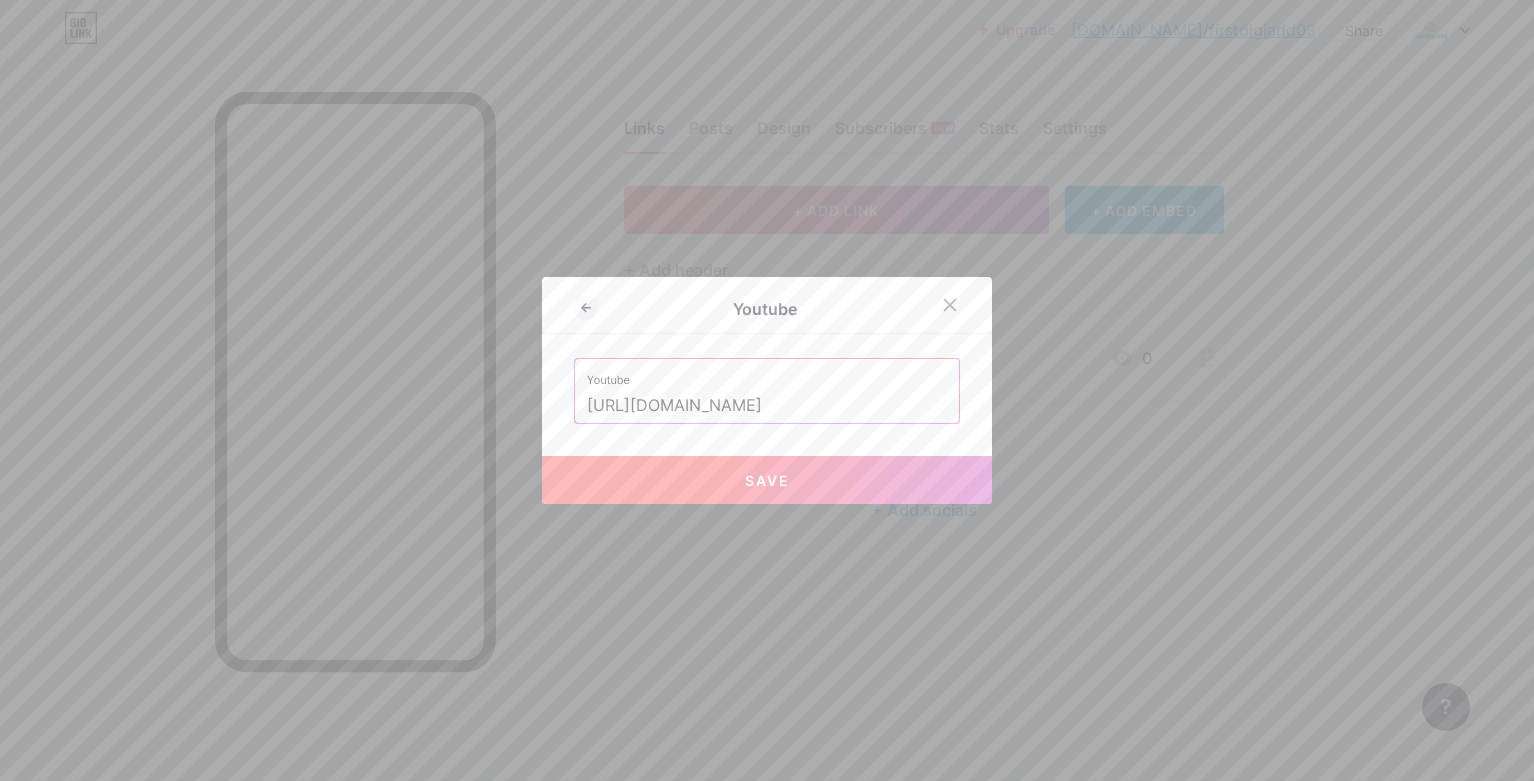 type on "[URL][DOMAIN_NAME]" 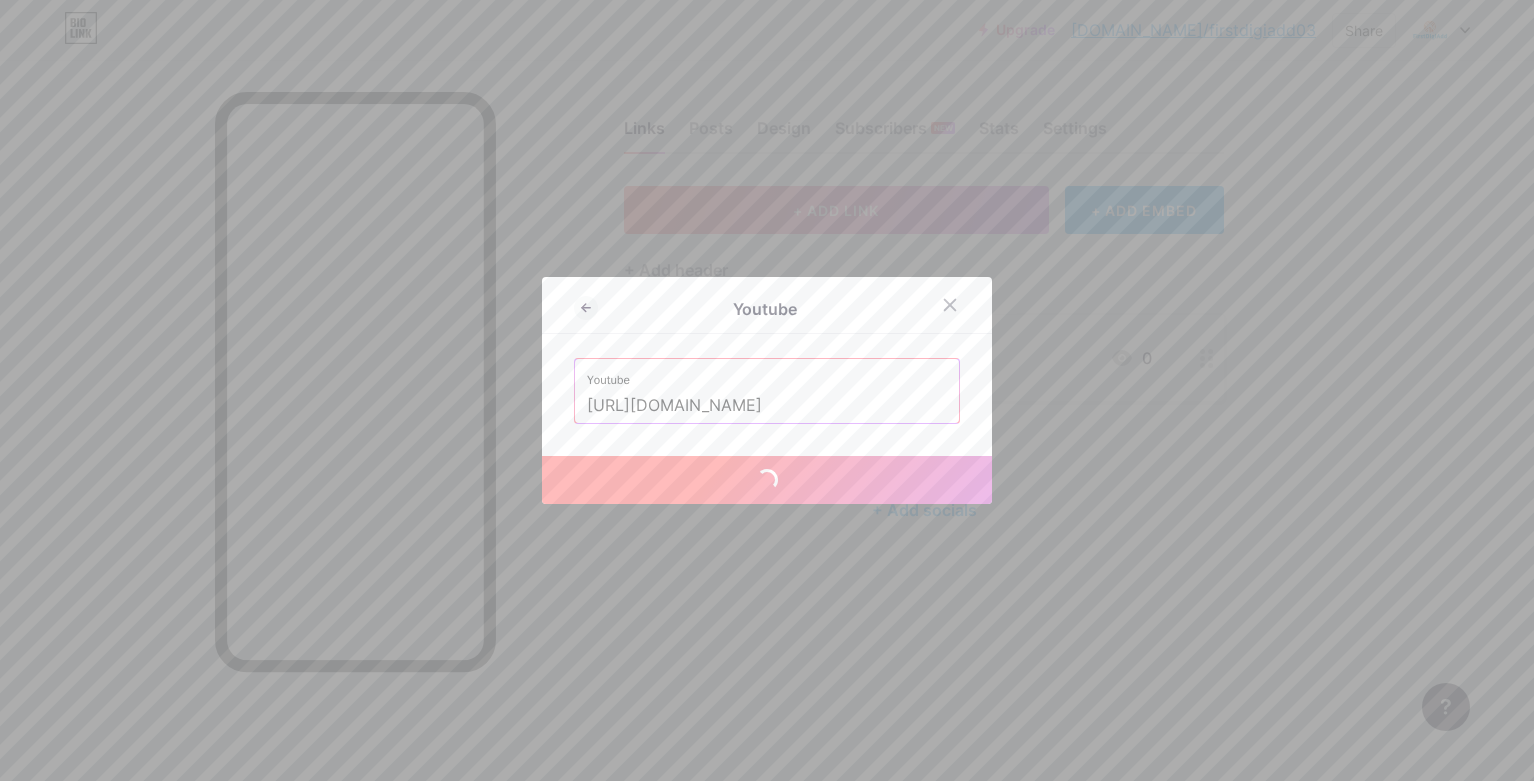 type 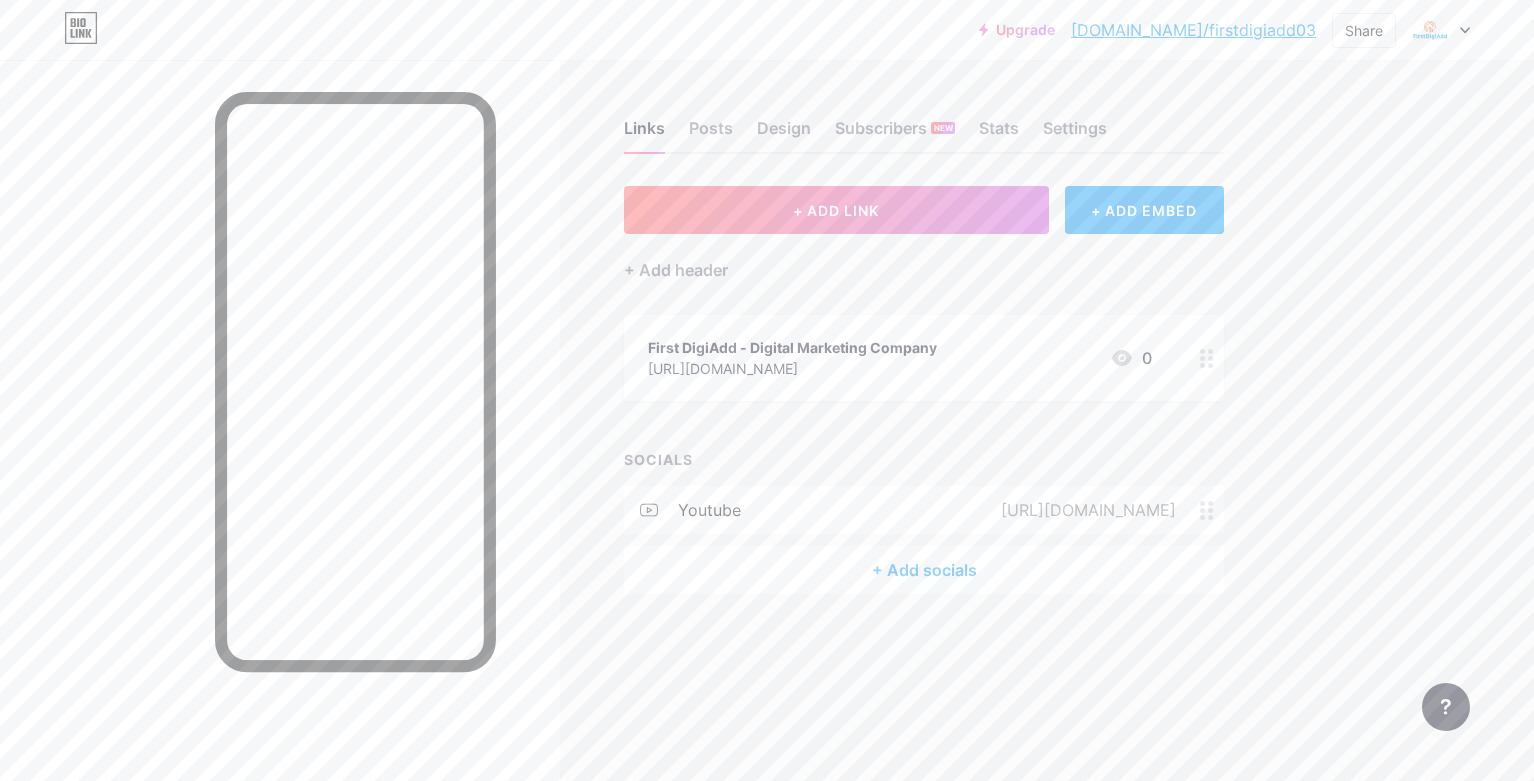 click on "+ Add socials" at bounding box center (924, 570) 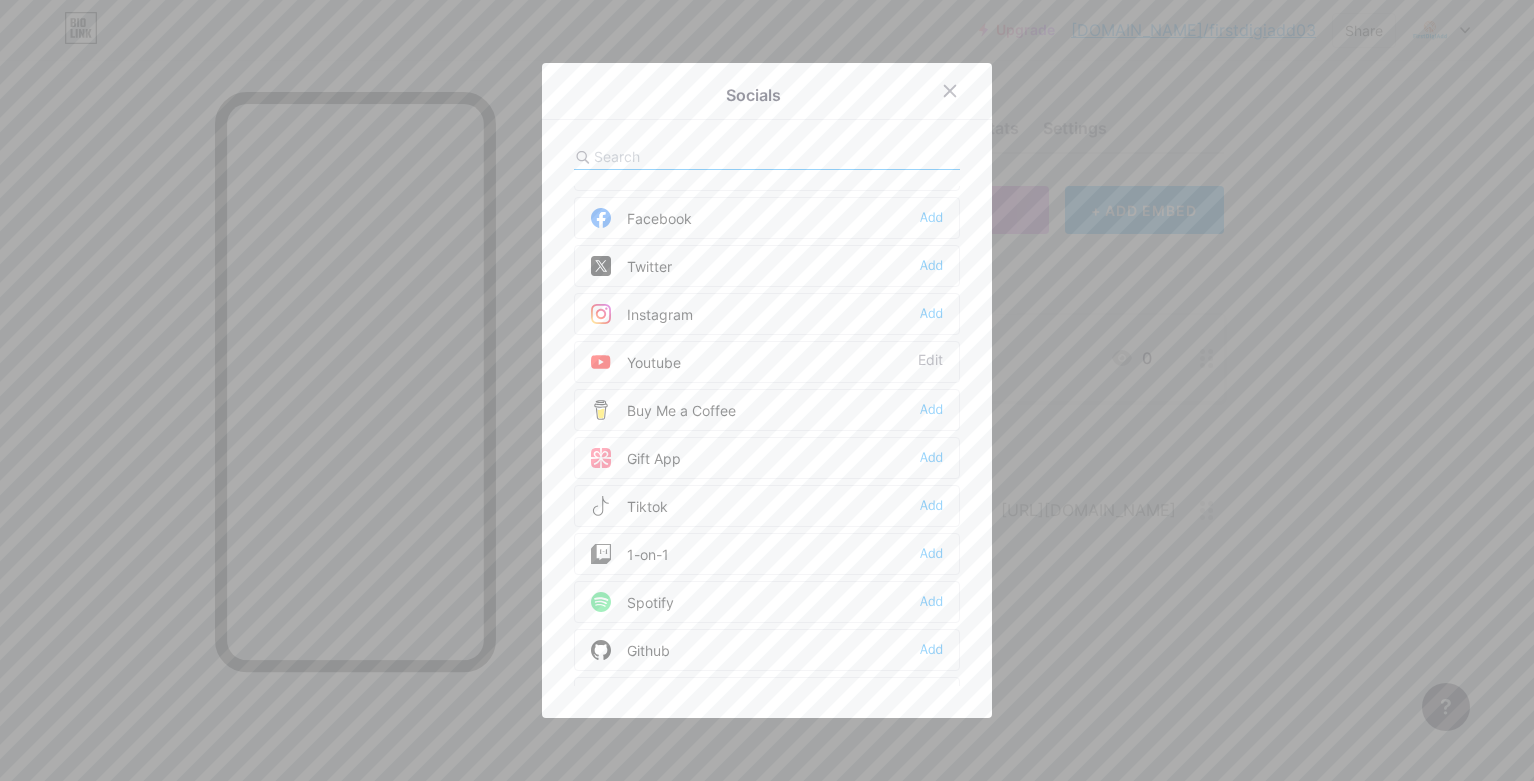 scroll, scrollTop: 0, scrollLeft: 0, axis: both 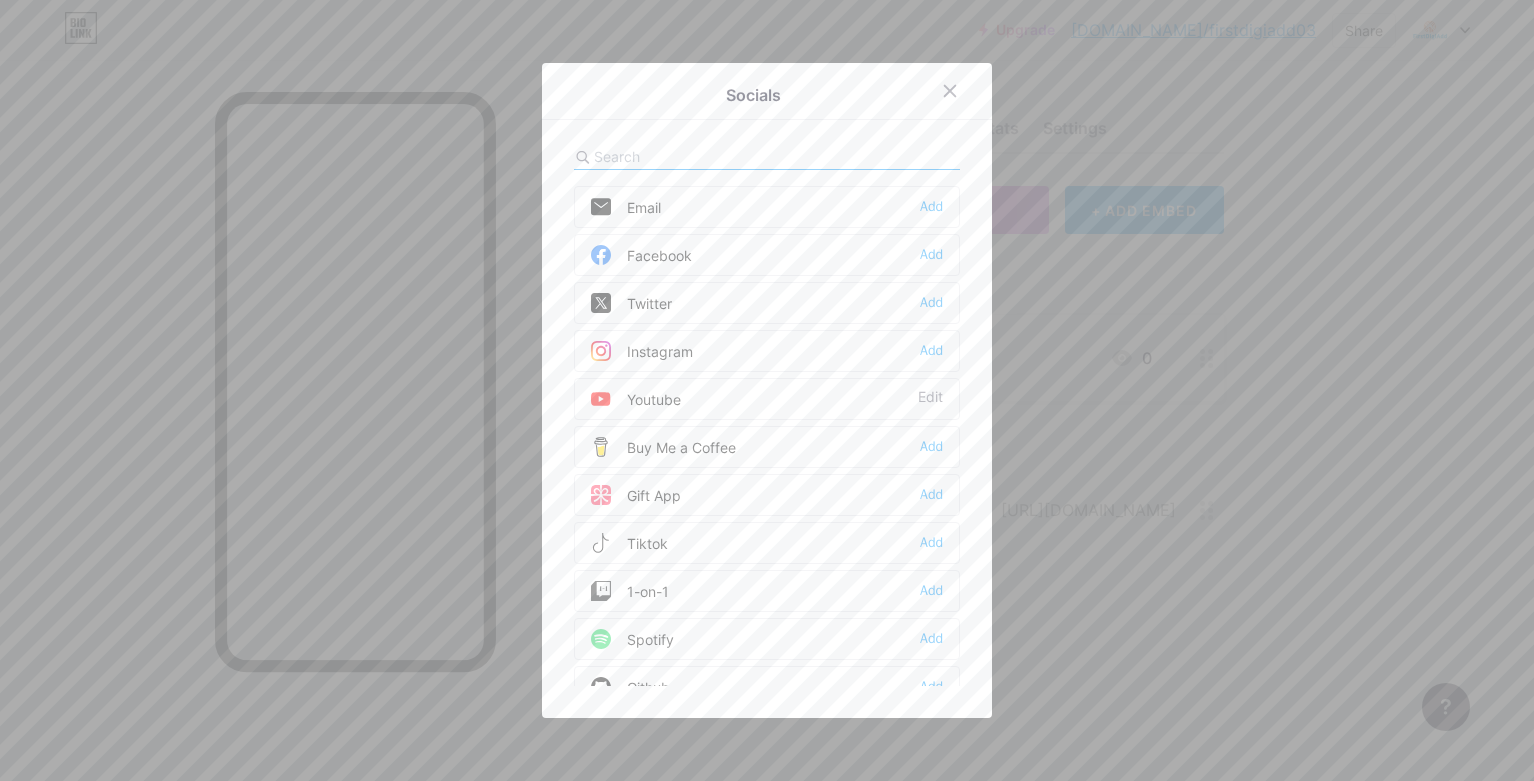 click on "Twitter
Add" at bounding box center (767, 303) 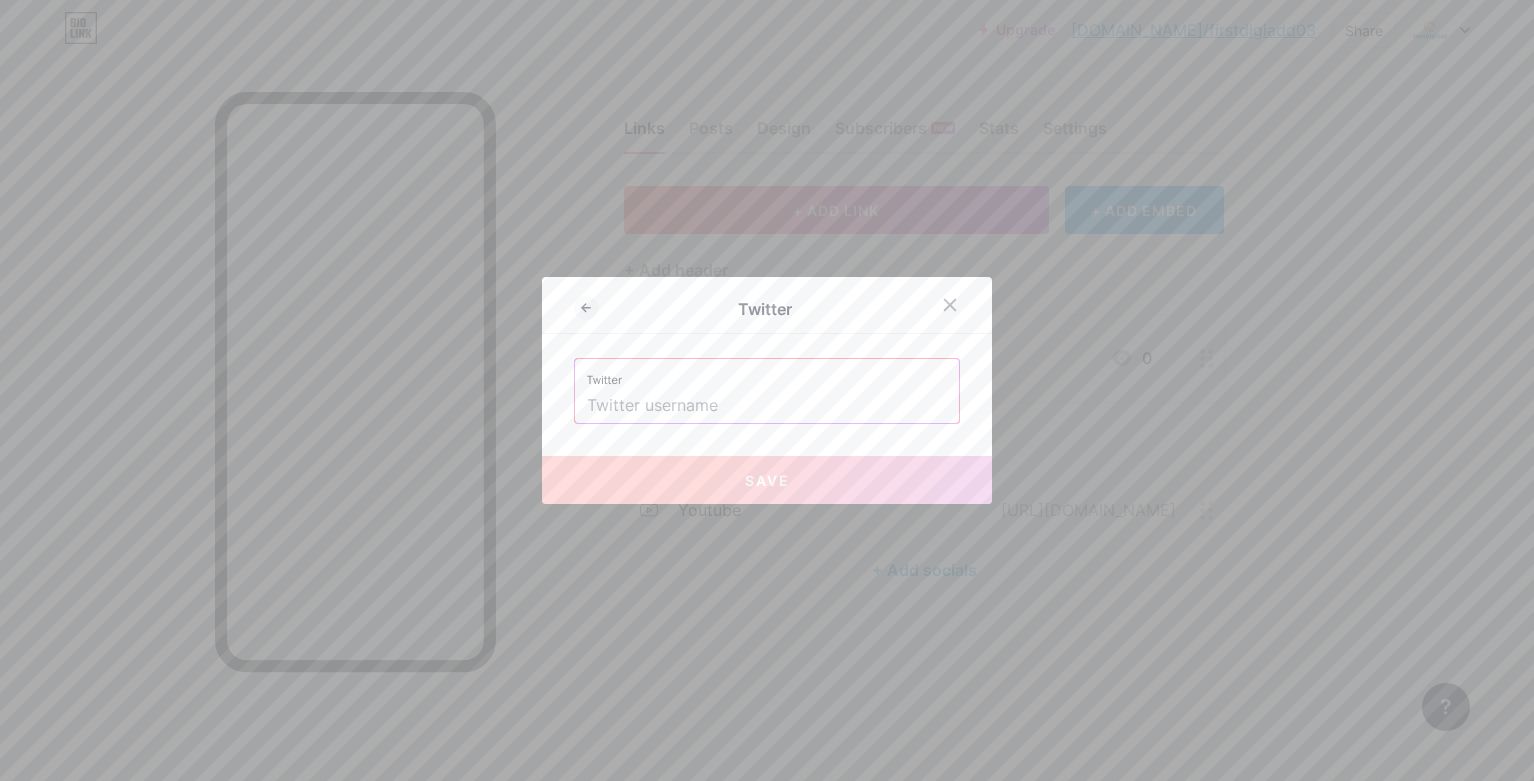 click at bounding box center (767, 406) 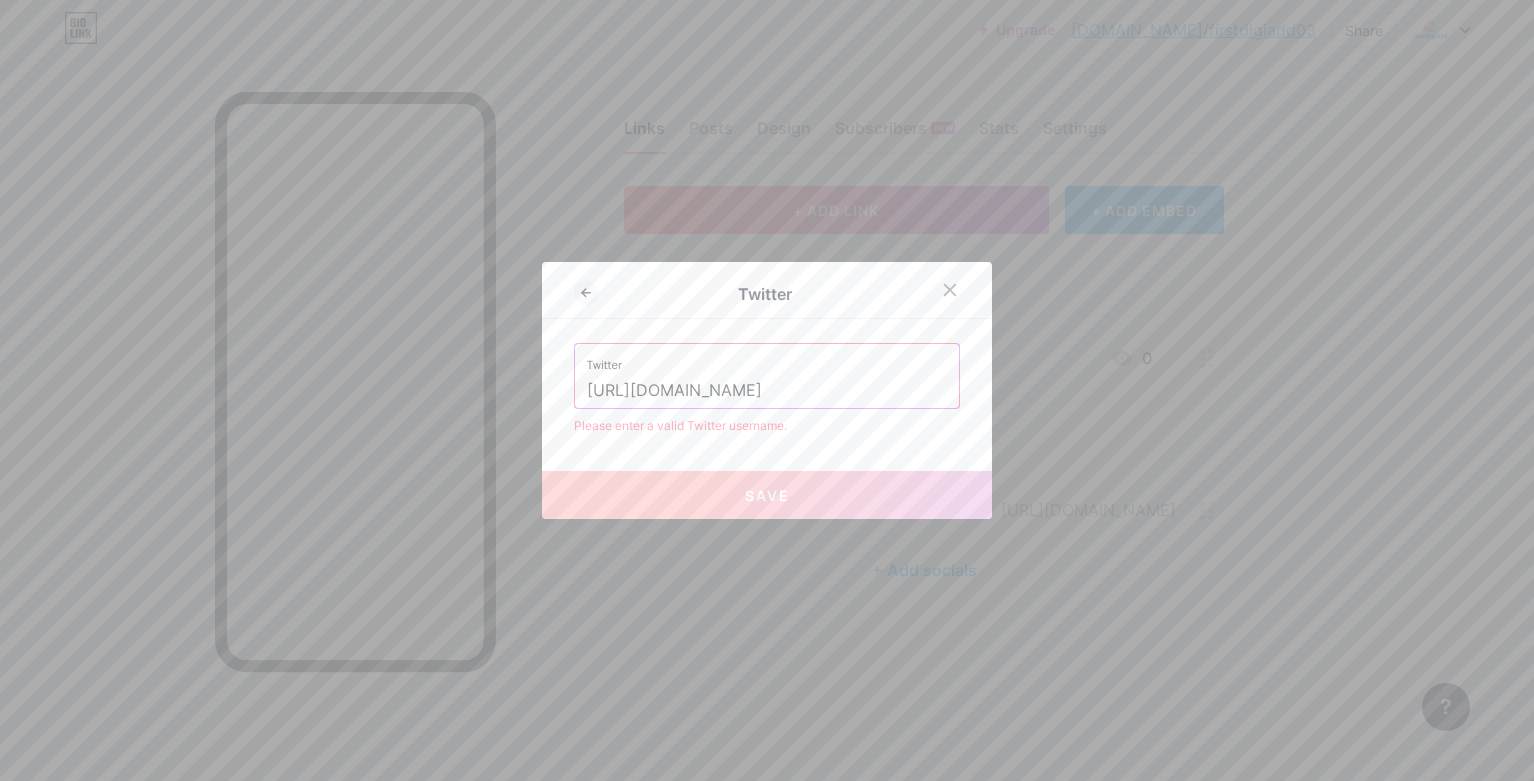 type on "[URL][DOMAIN_NAME]" 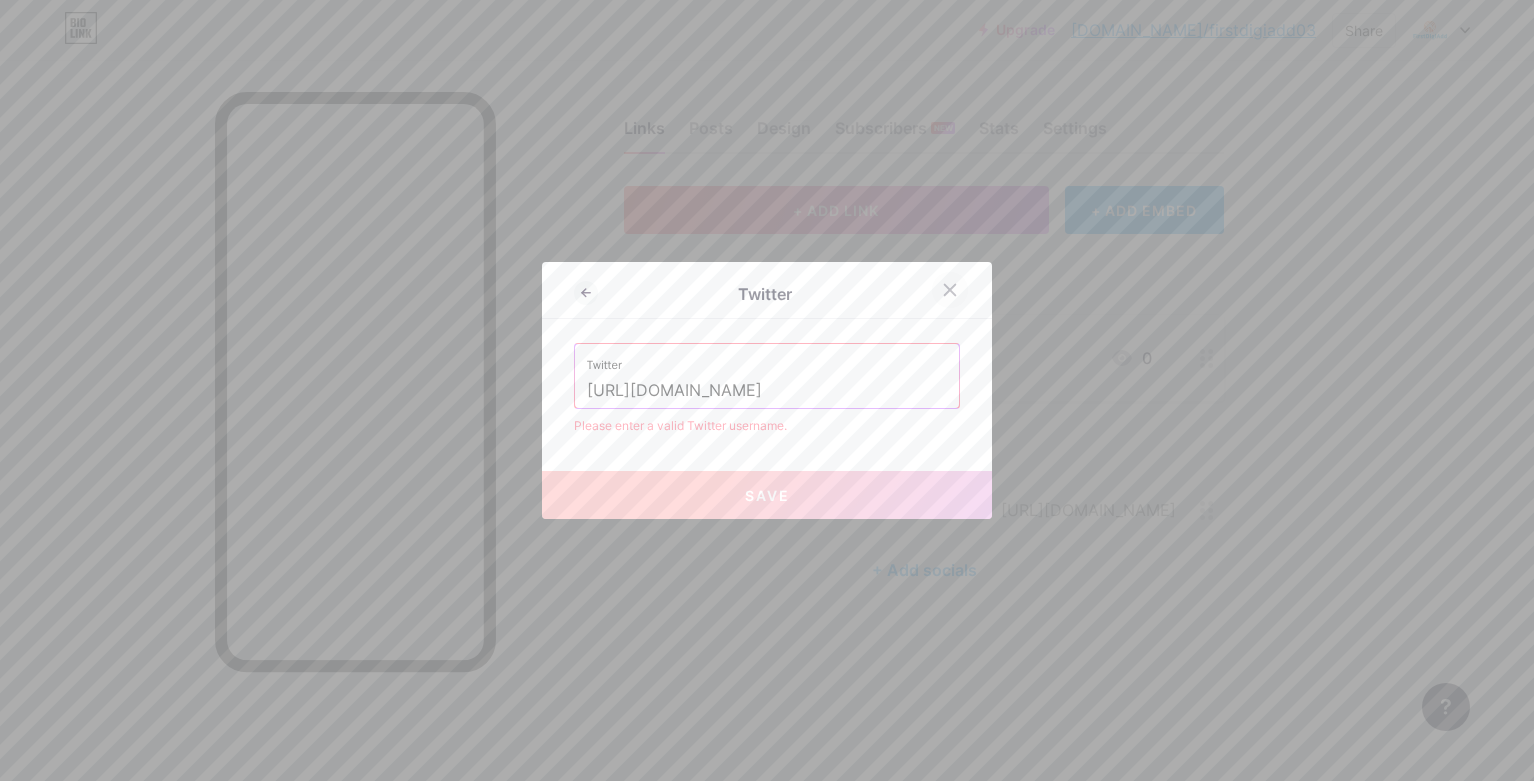 click 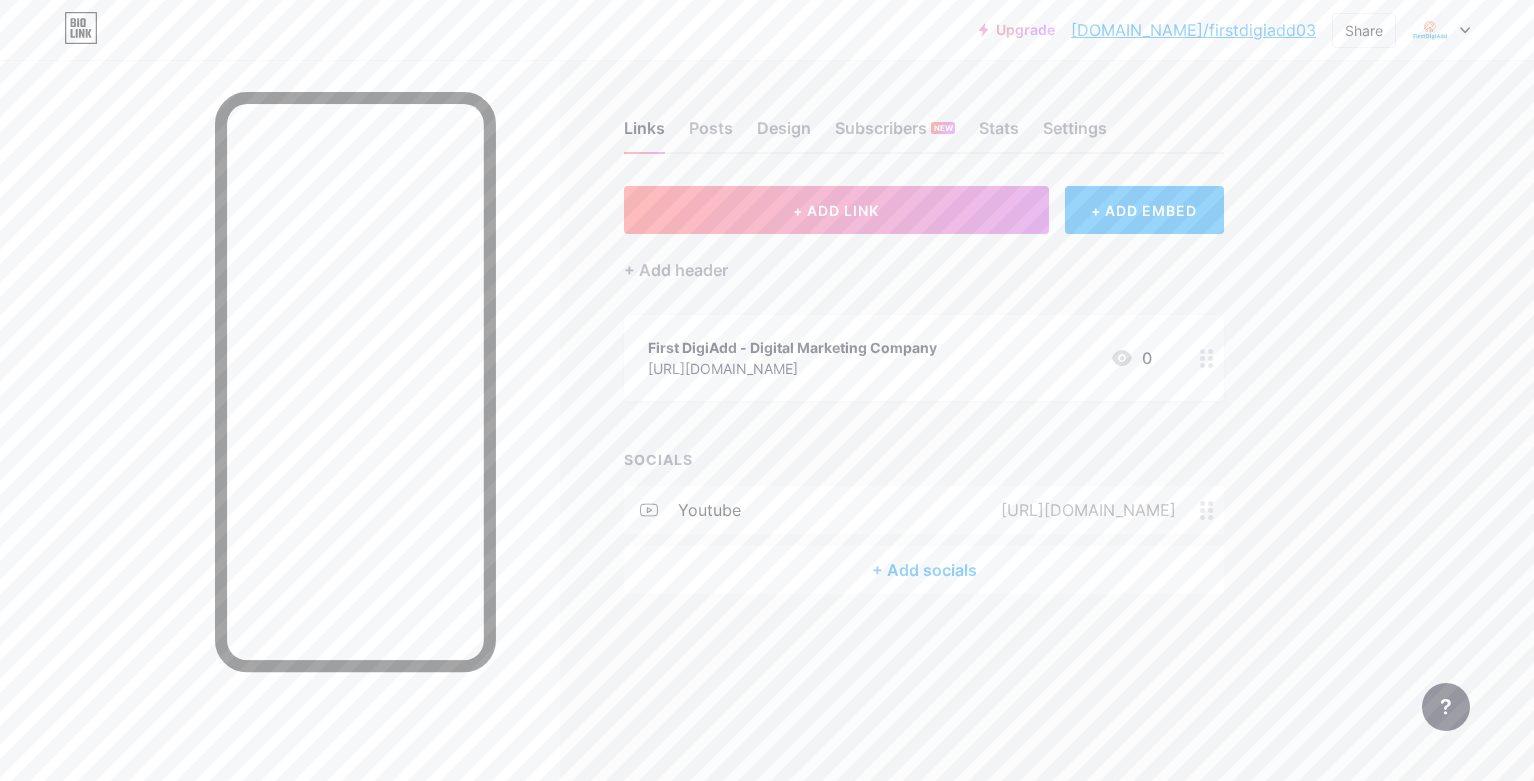 click on "+ Add socials" at bounding box center (924, 570) 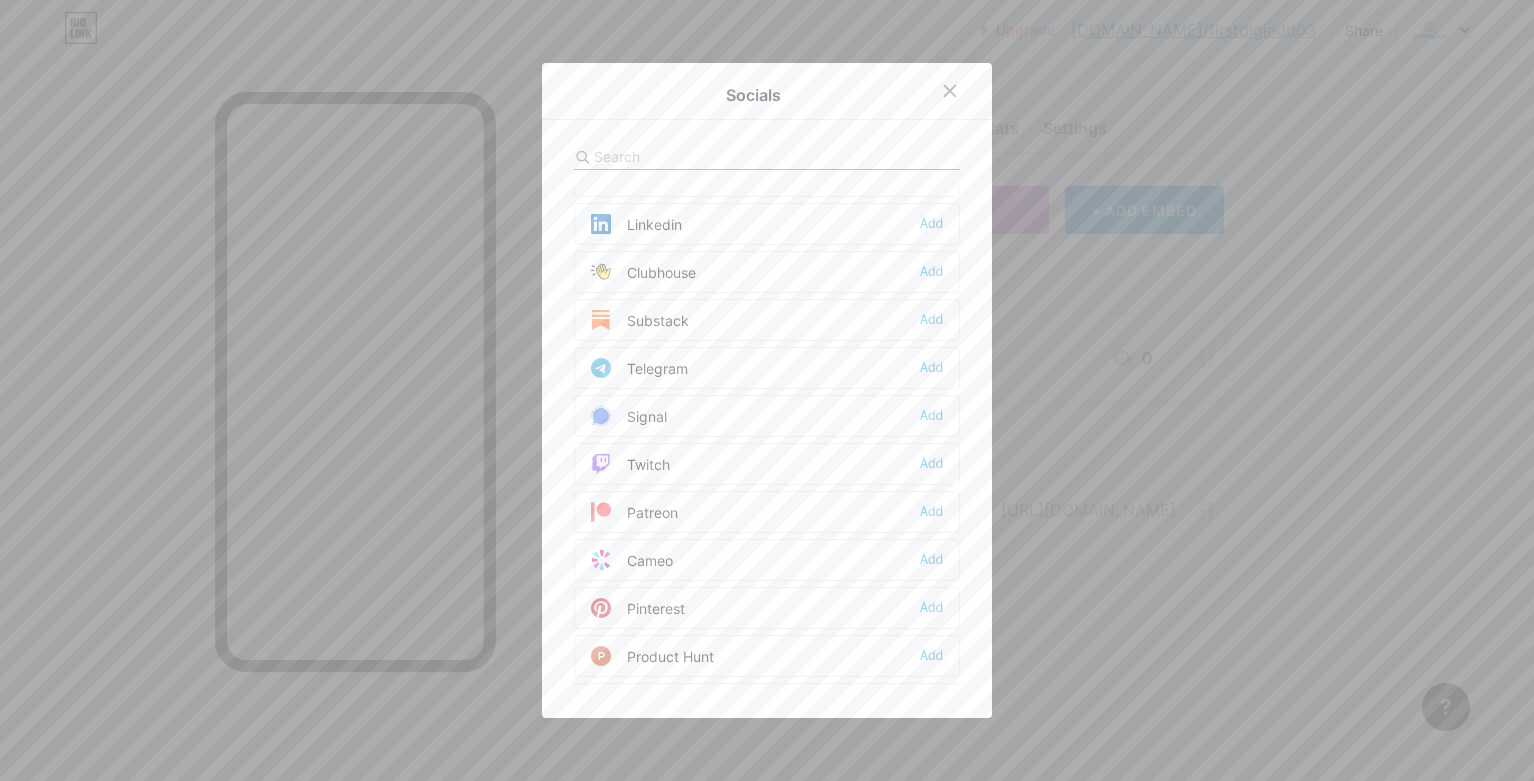 scroll, scrollTop: 844, scrollLeft: 0, axis: vertical 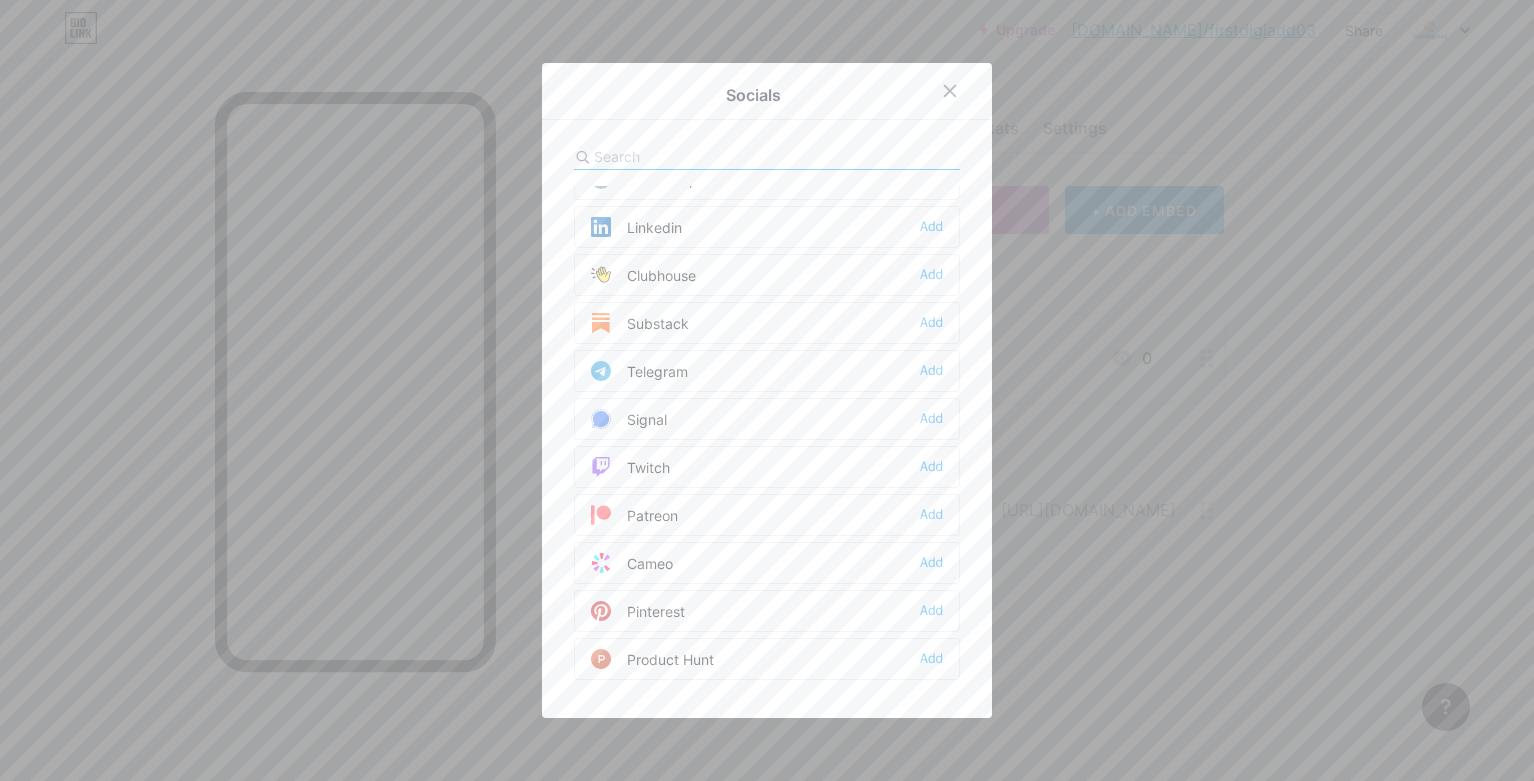 click on "Linkedin
Add" at bounding box center [767, 227] 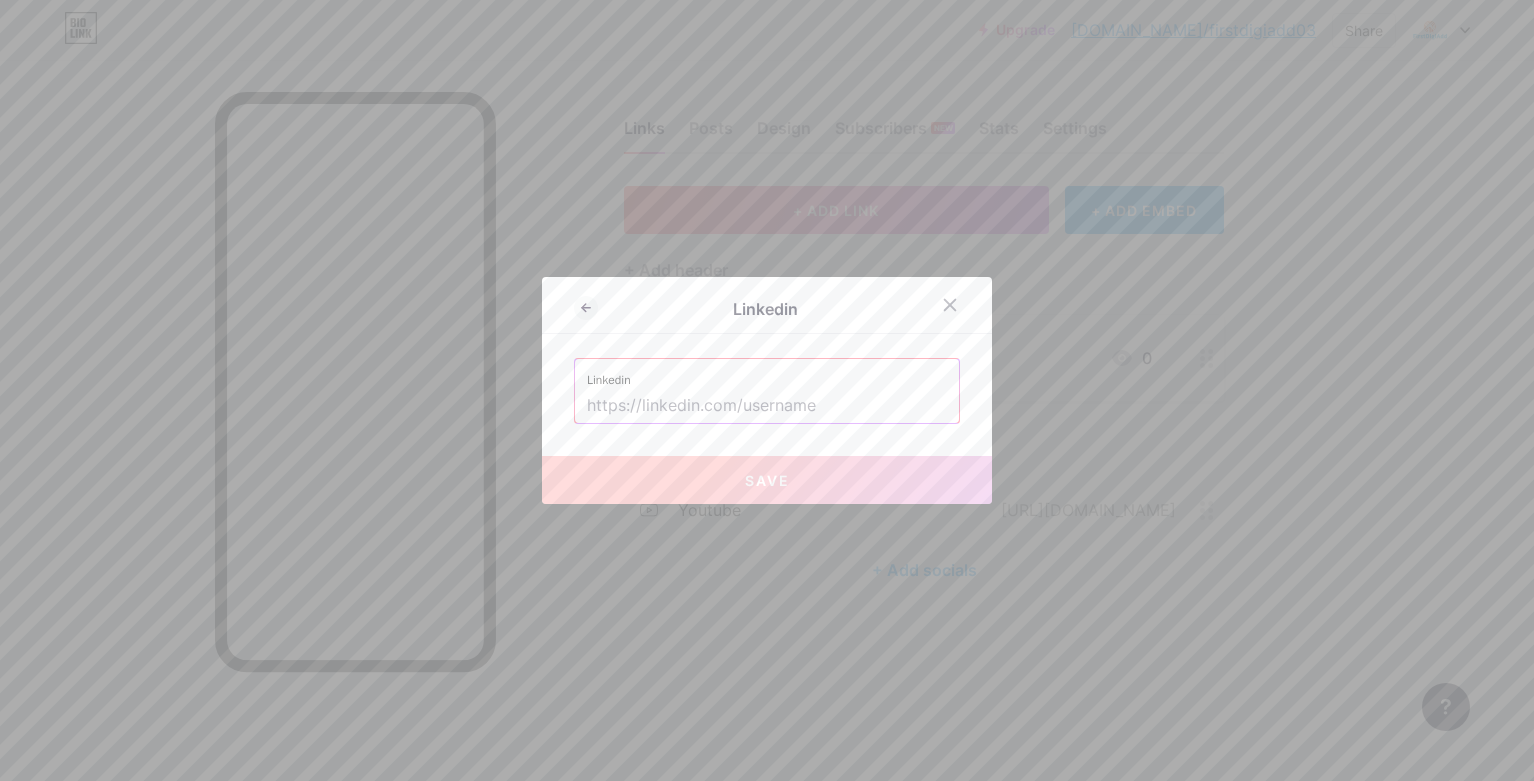 click at bounding box center [767, 406] 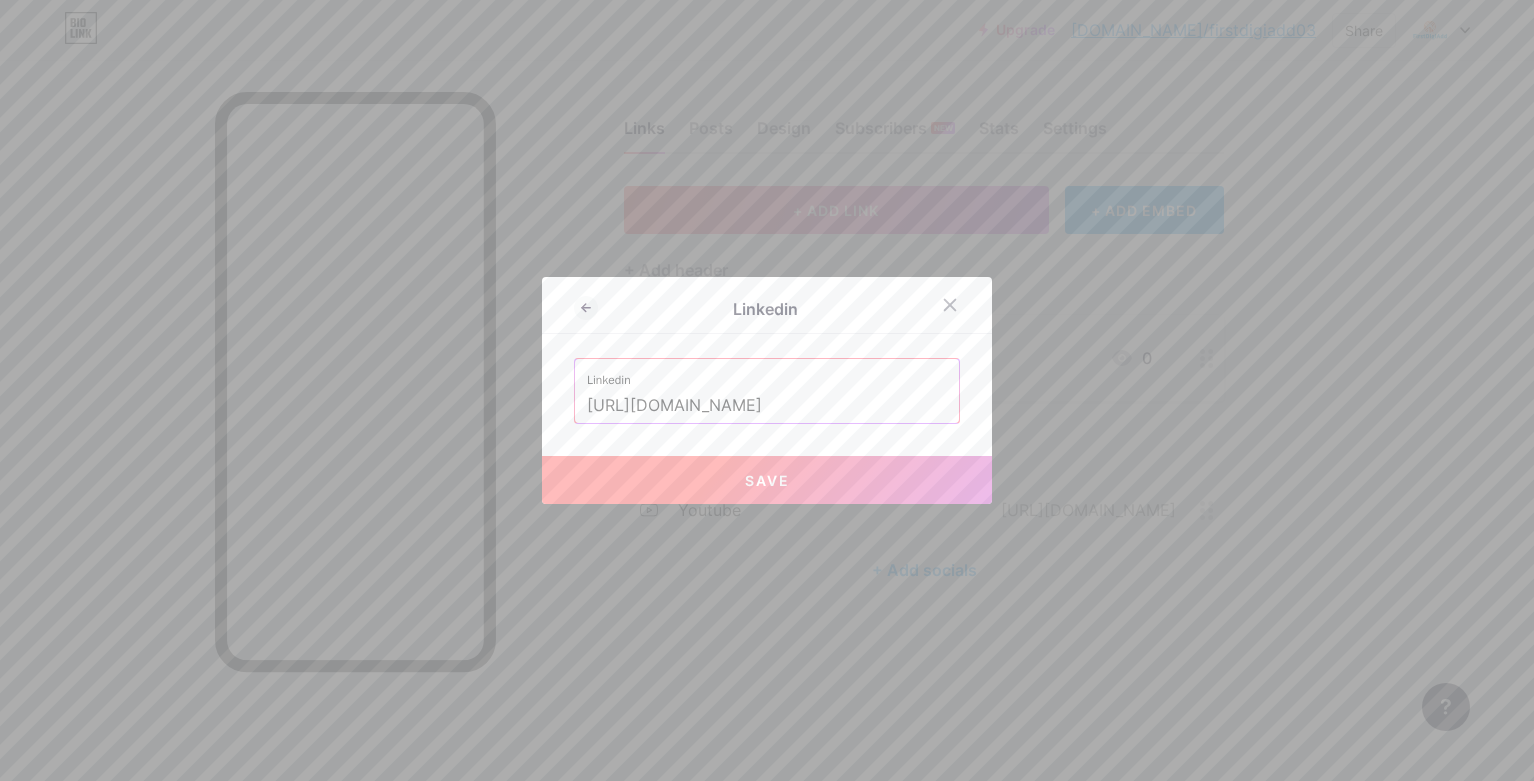 scroll, scrollTop: 0, scrollLeft: 3, axis: horizontal 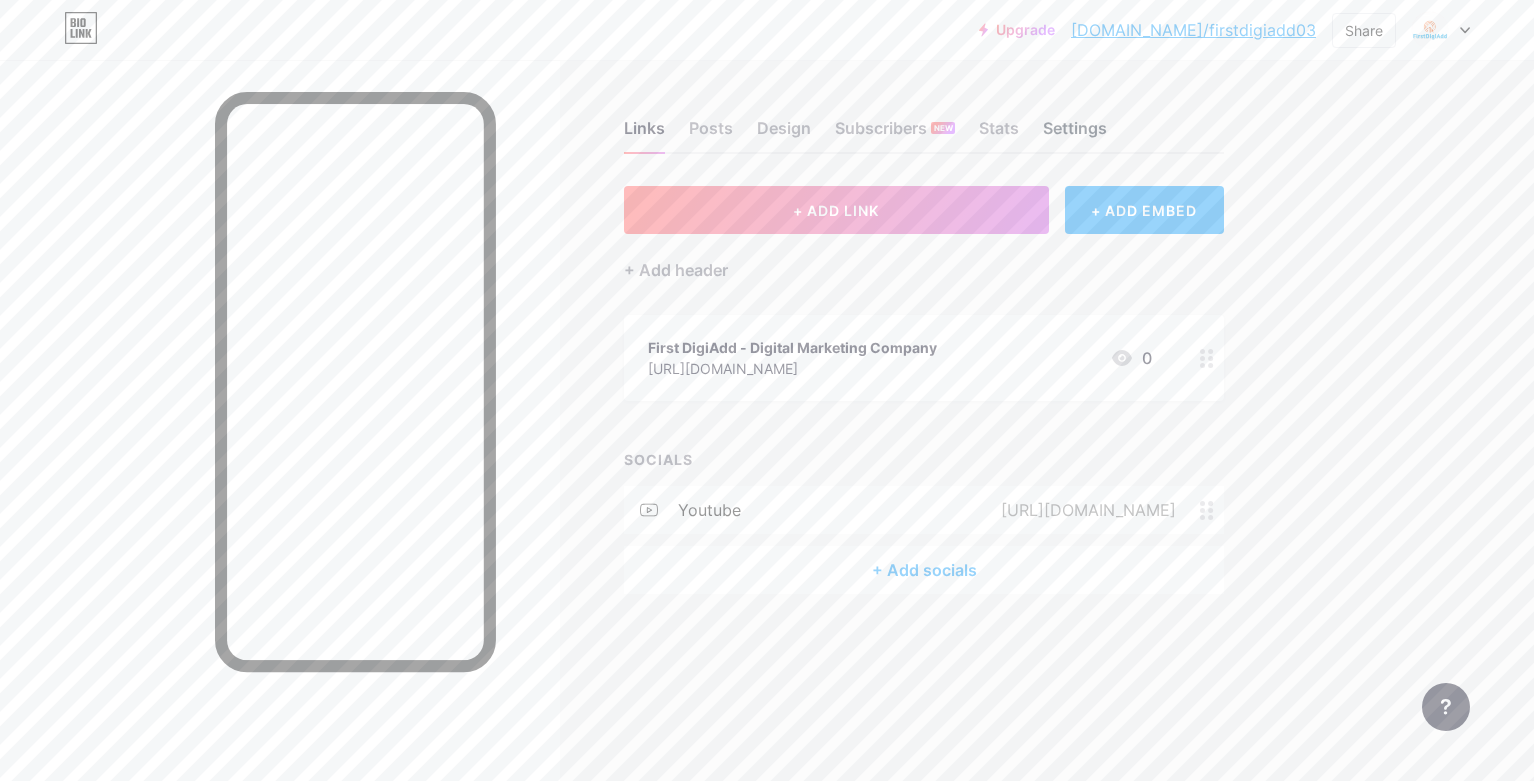 click on "Settings" at bounding box center [1075, 134] 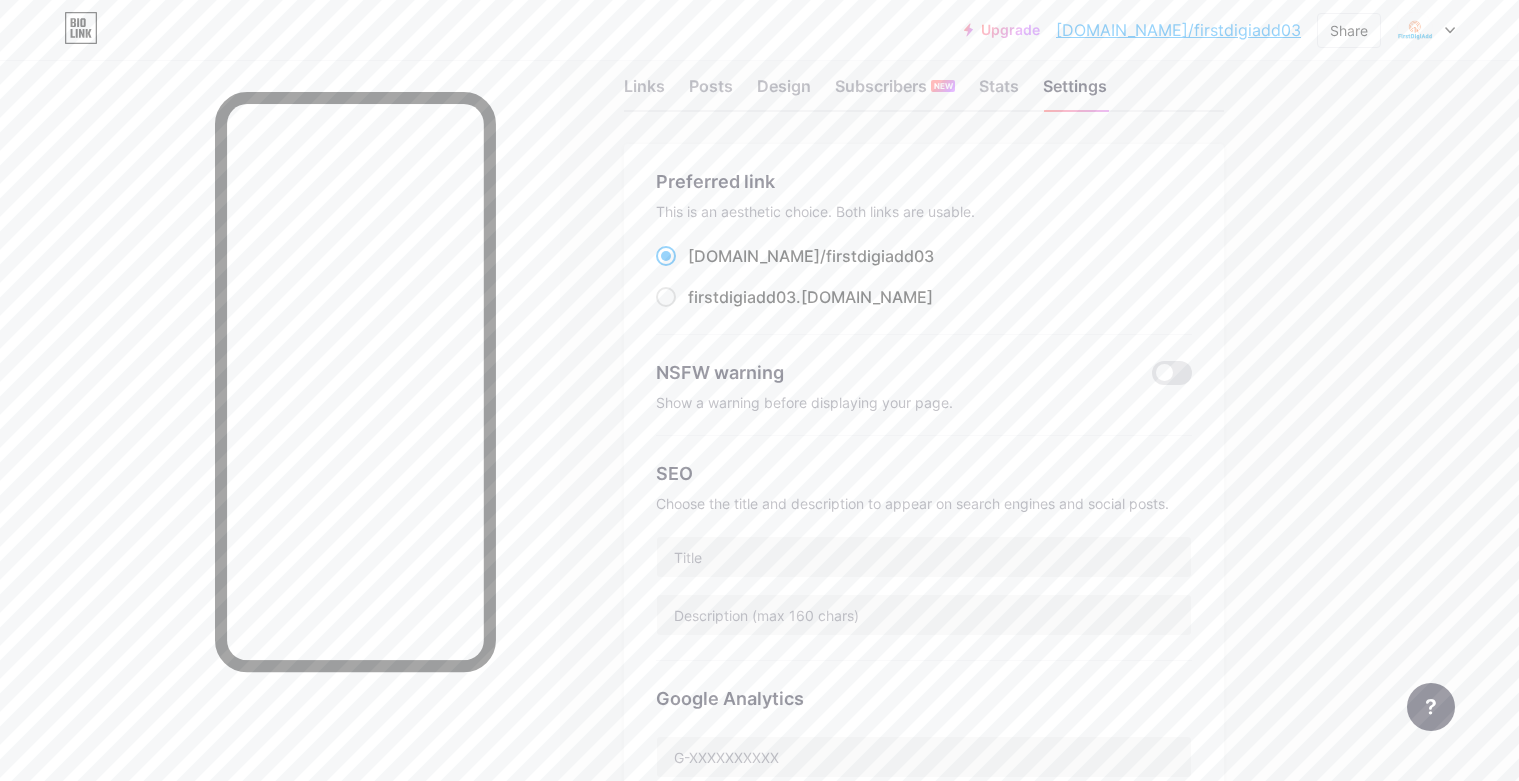 scroll, scrollTop: 0, scrollLeft: 0, axis: both 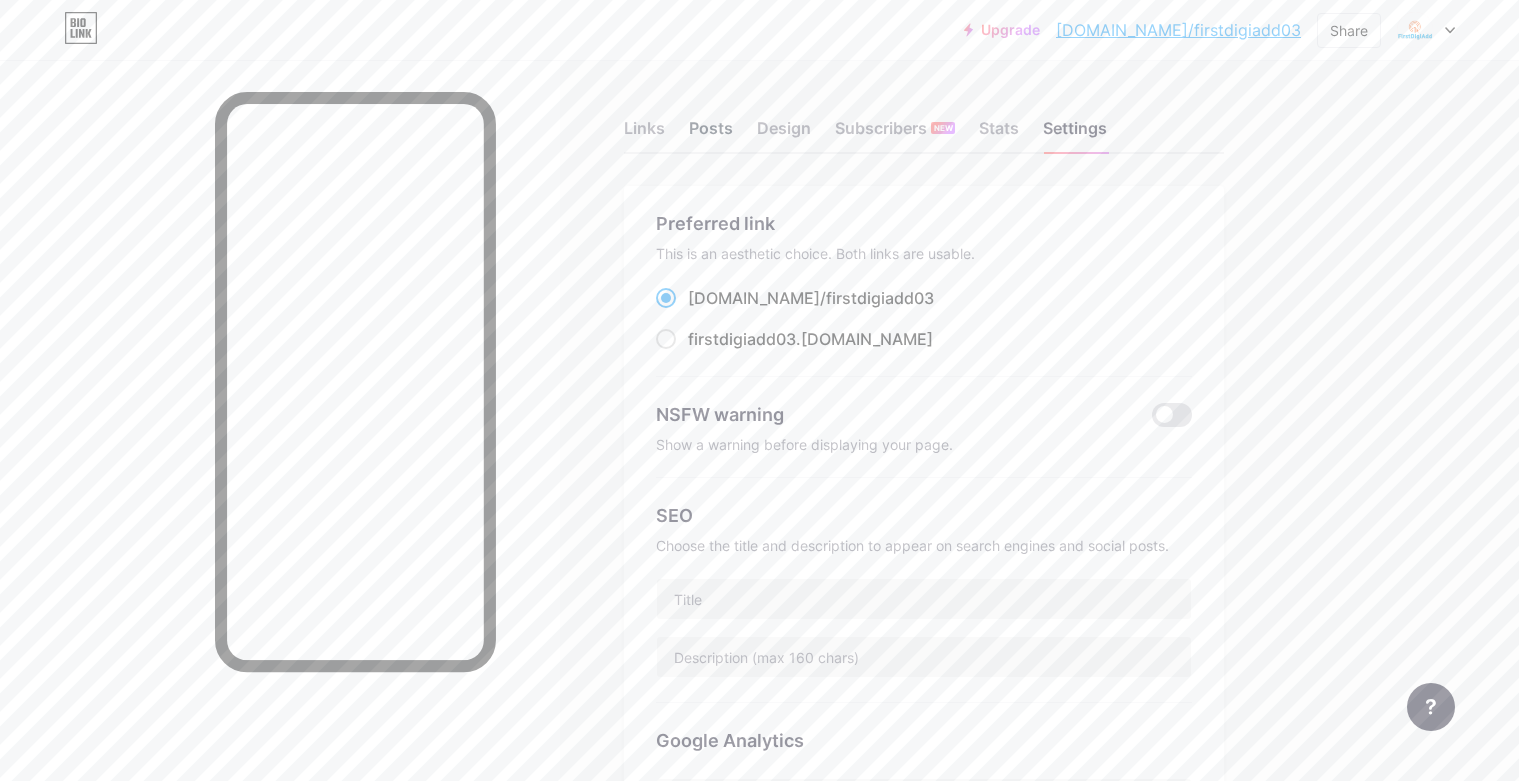 click on "Posts" at bounding box center [711, 134] 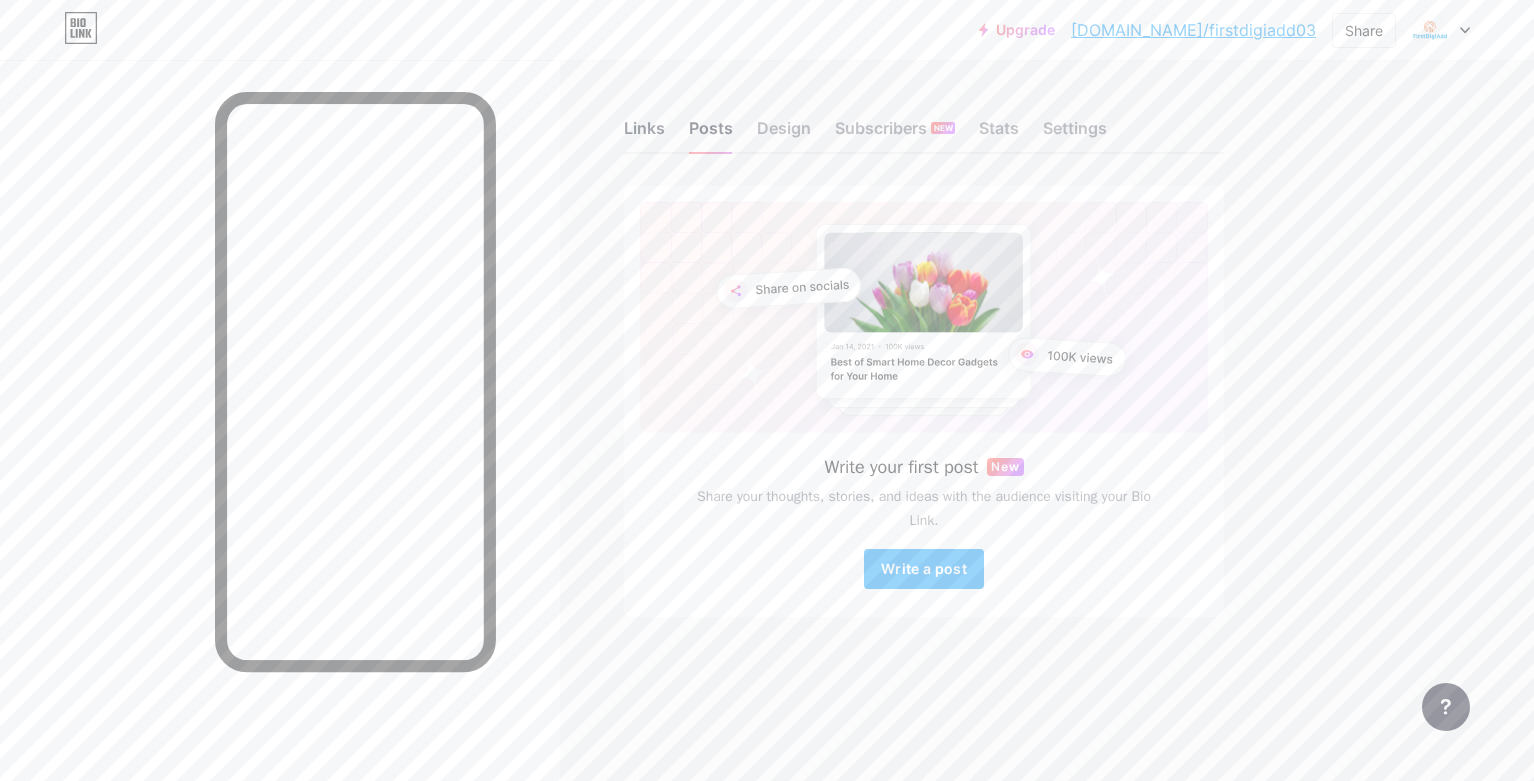 click on "Links" at bounding box center [644, 134] 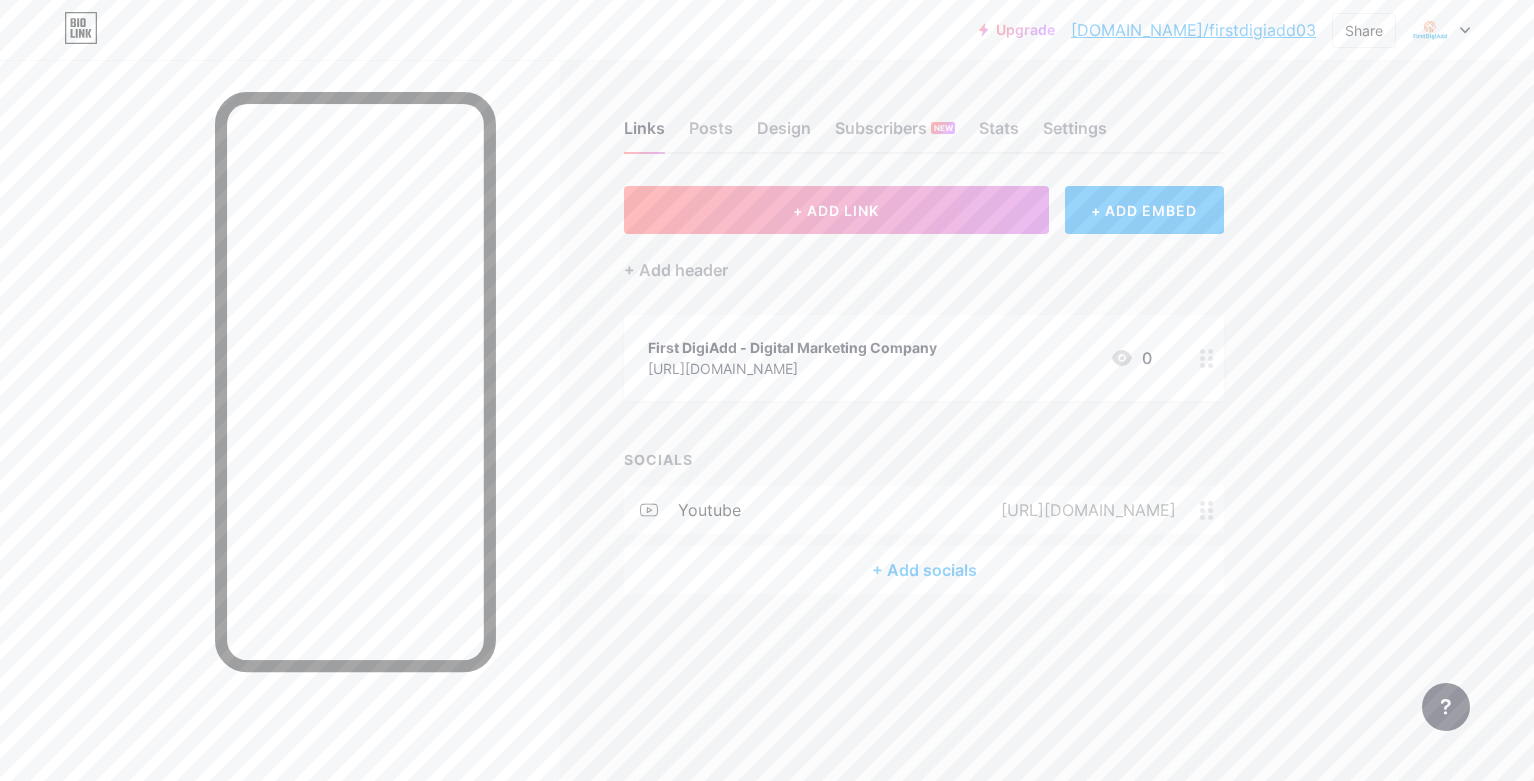 click 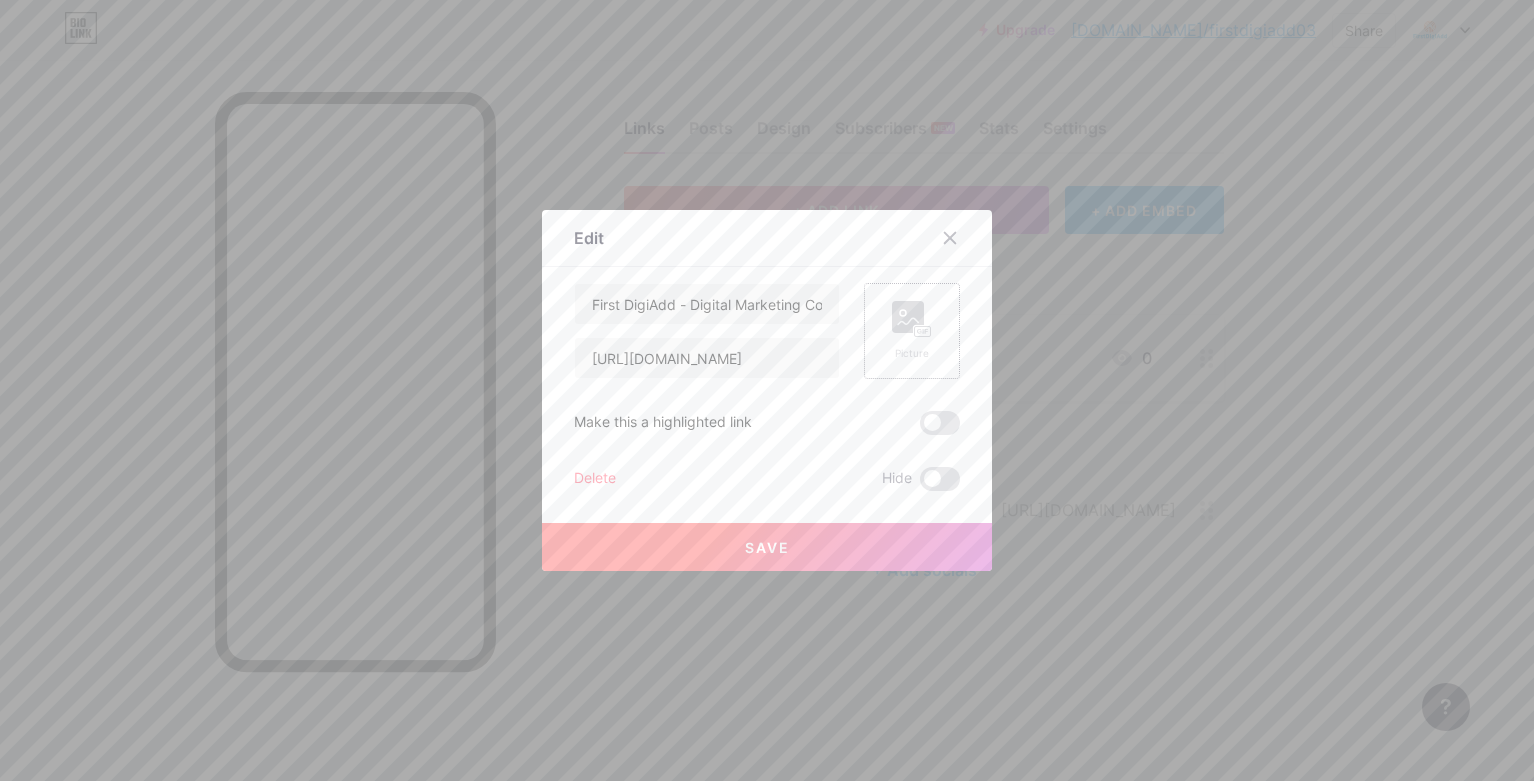 click on "Picture" at bounding box center [912, 331] 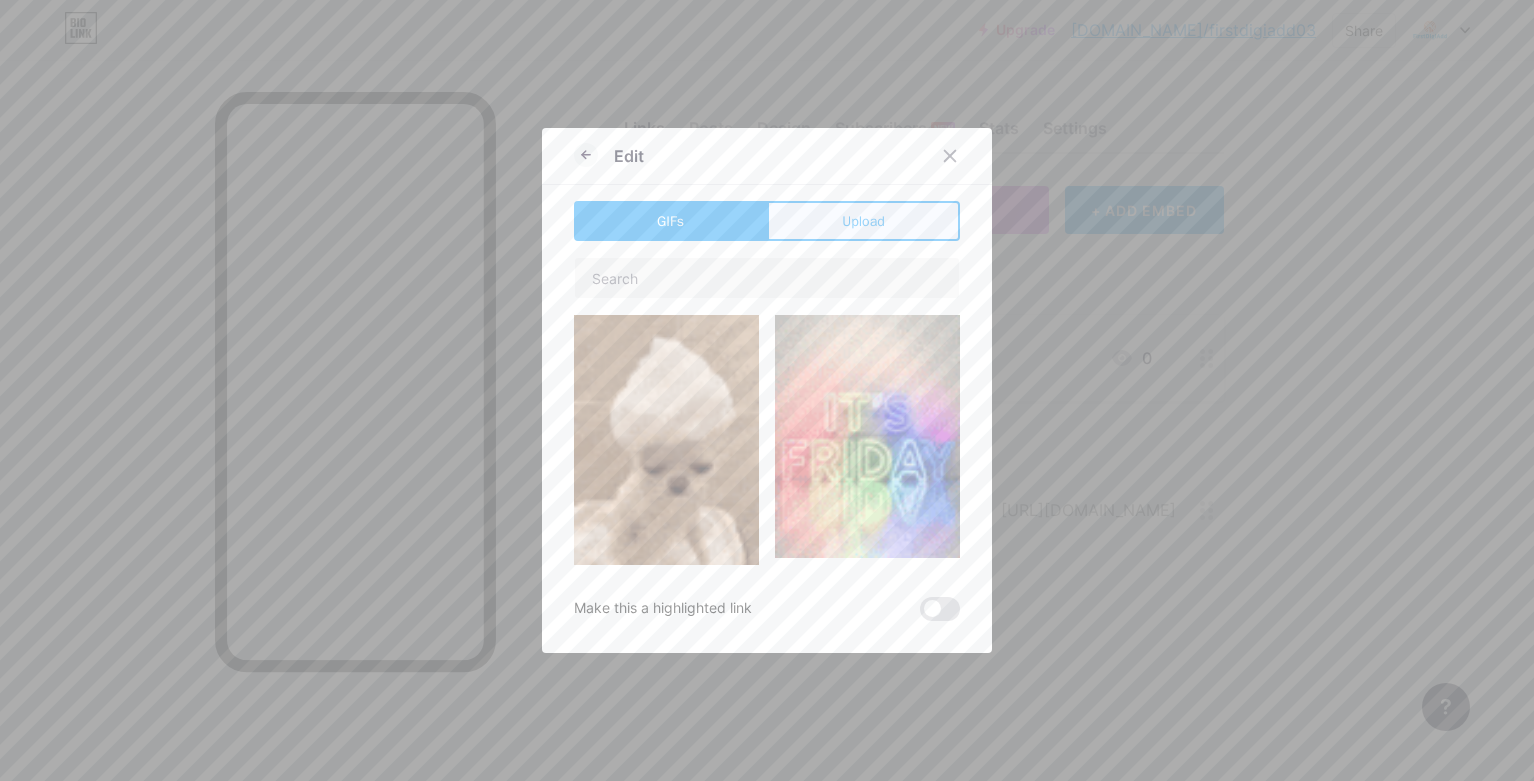 click on "Upload" at bounding box center [863, 221] 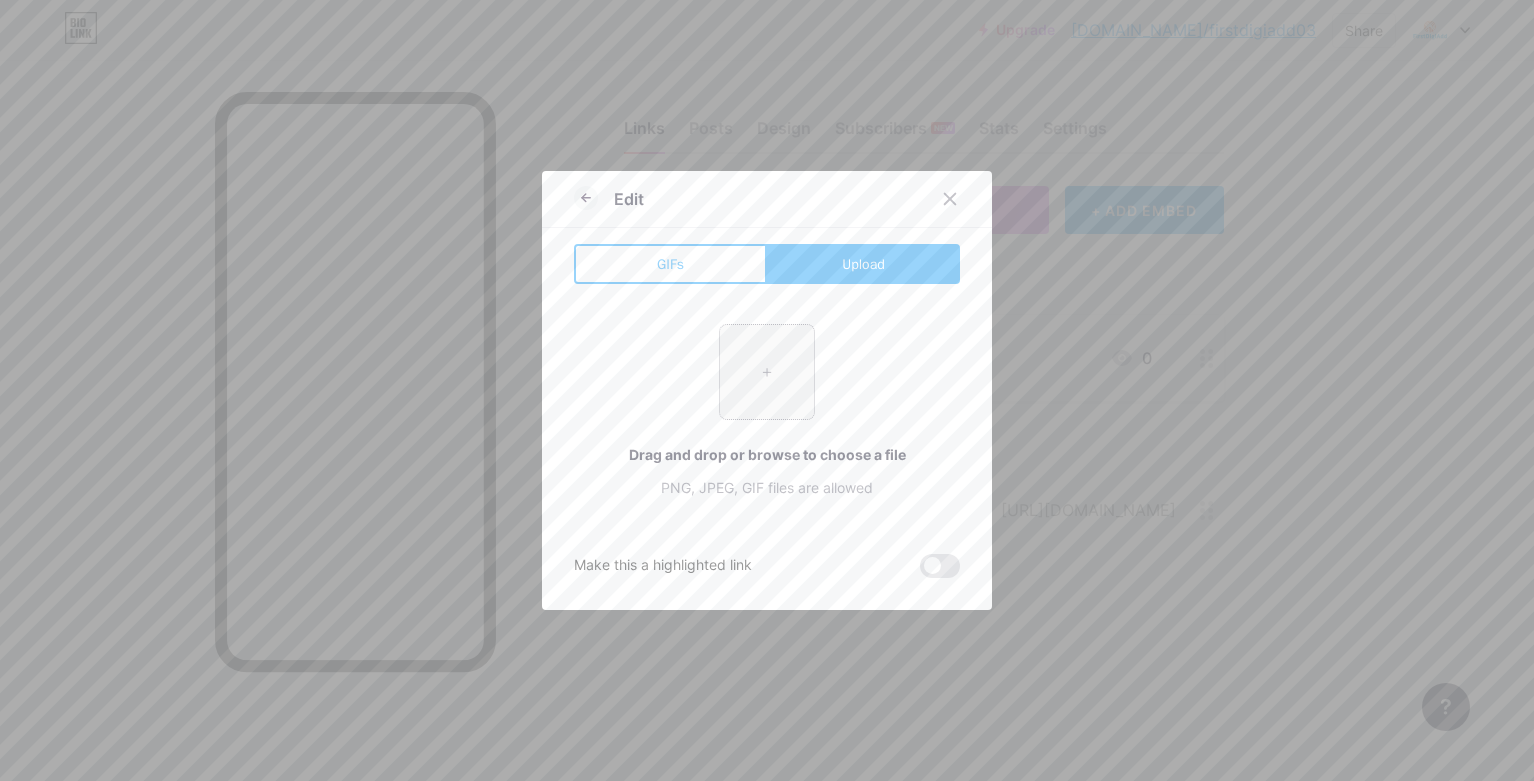 click at bounding box center (767, 372) 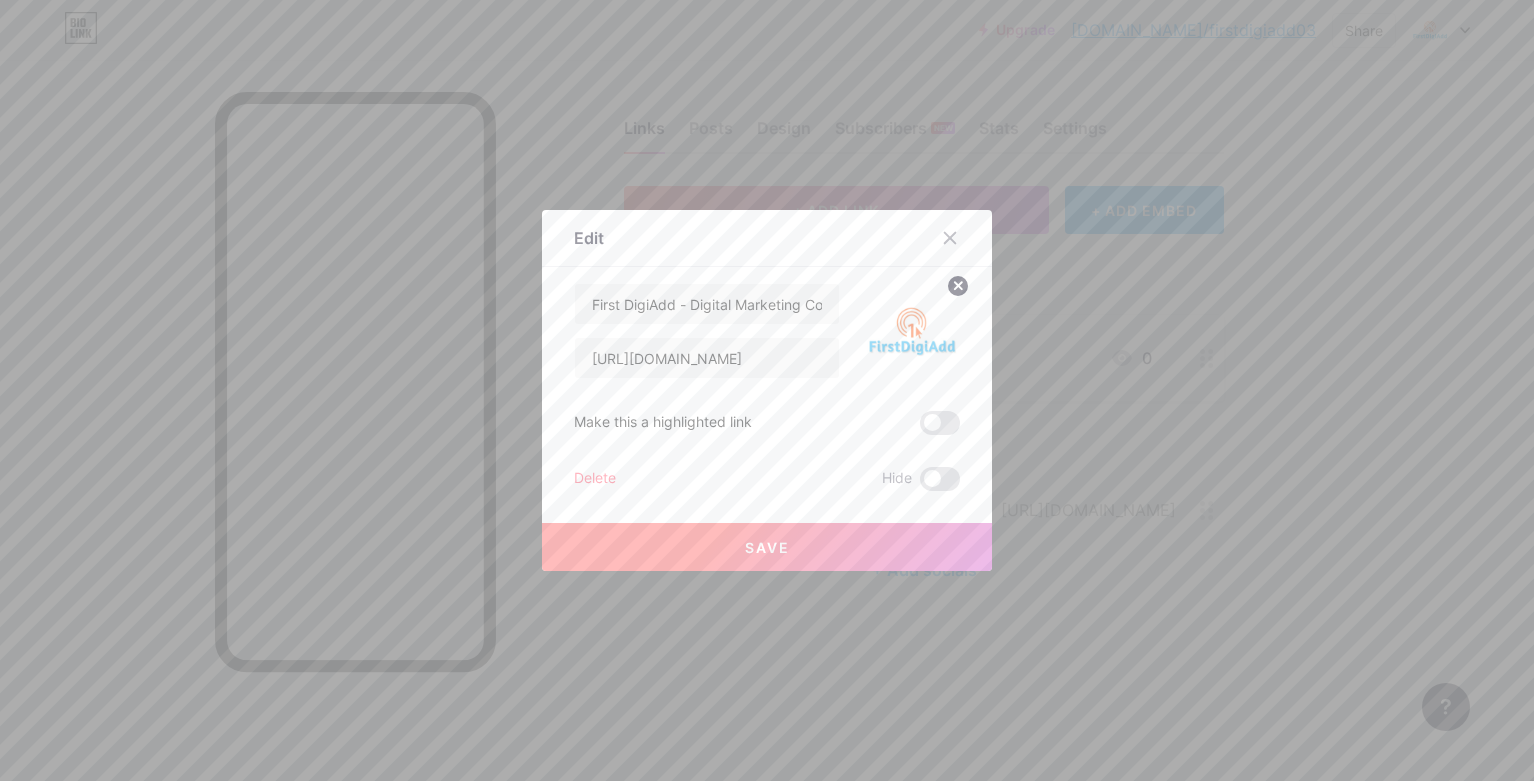click on "Save" at bounding box center (767, 547) 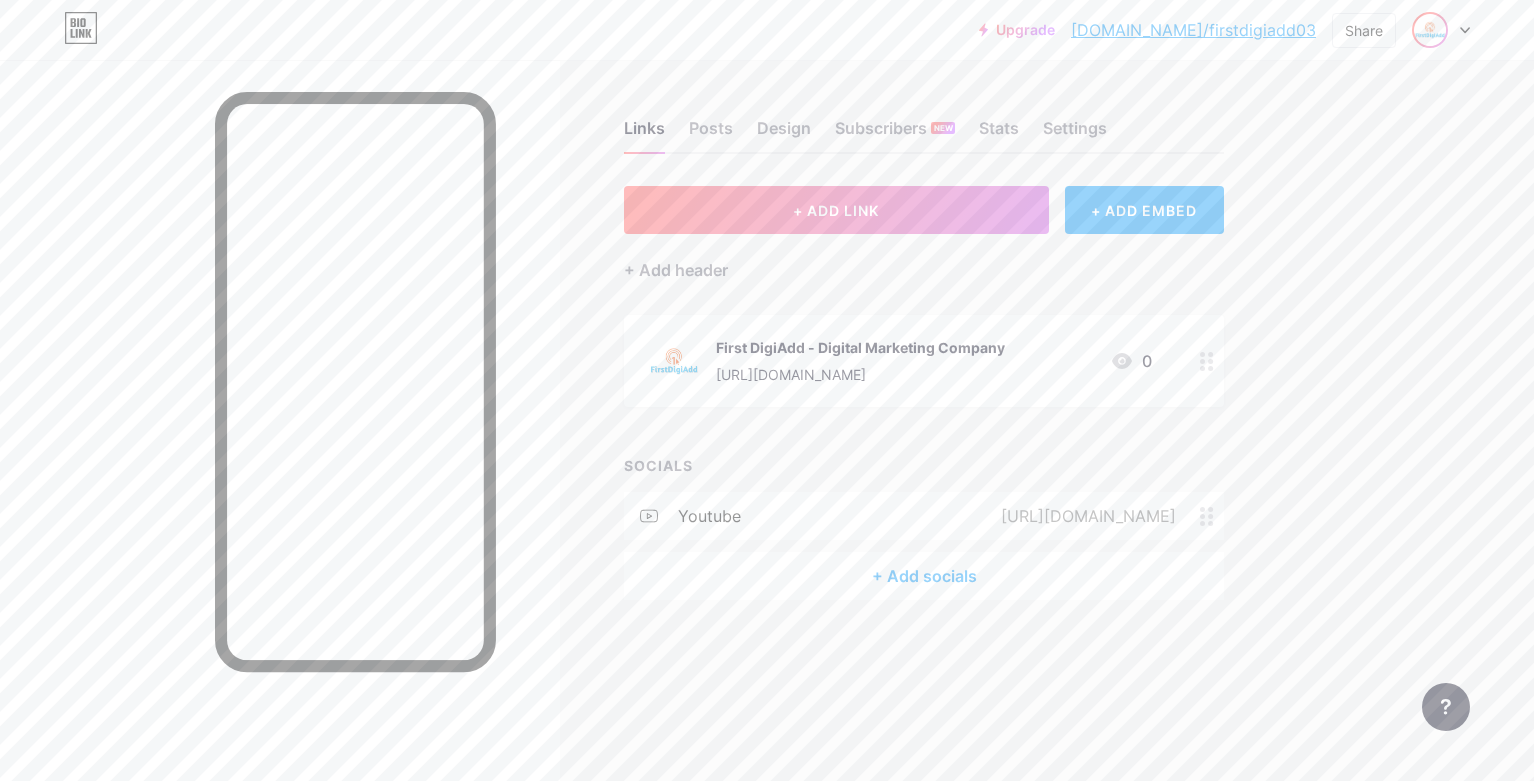 click at bounding box center (1430, 30) 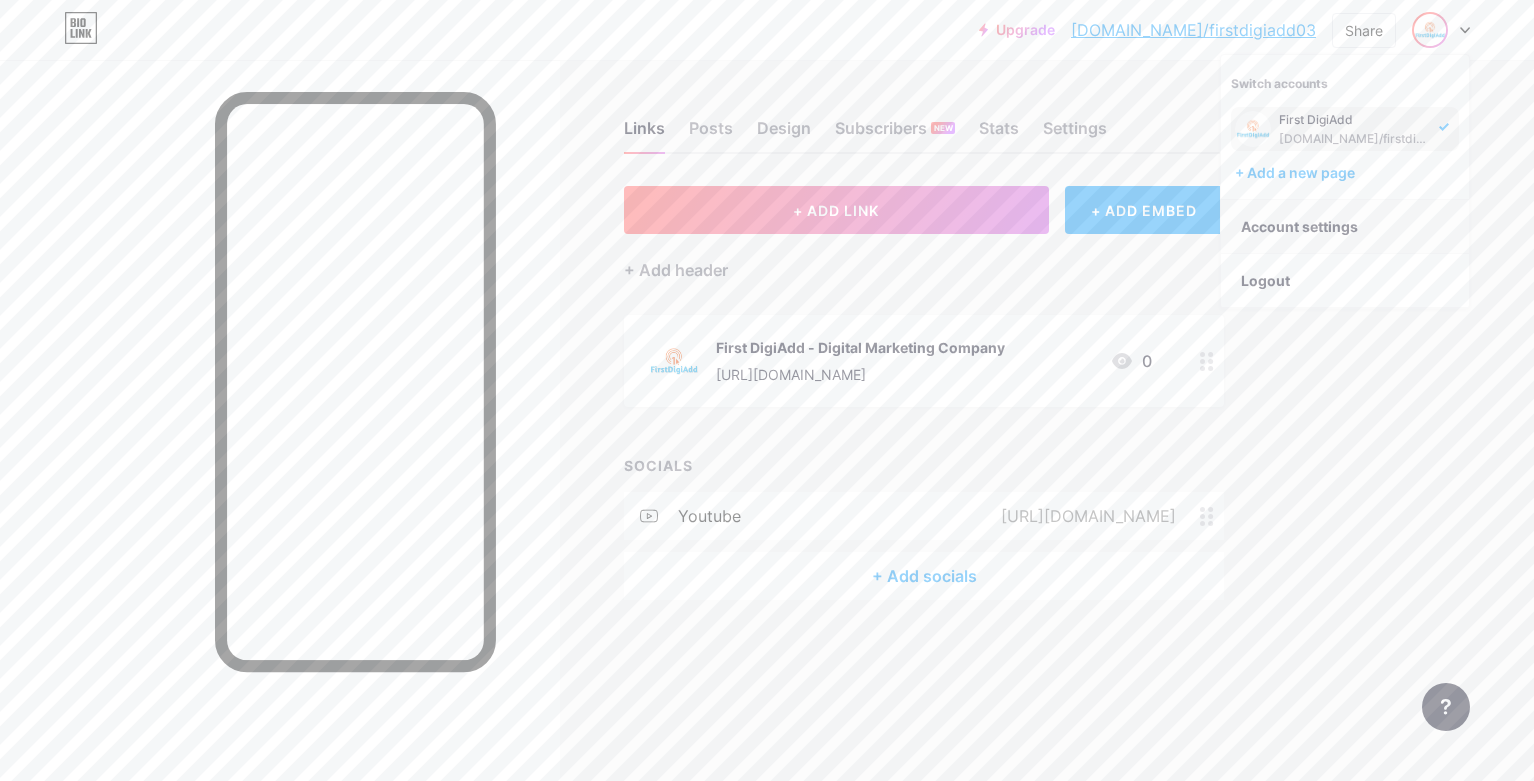 click on "Account settings" at bounding box center [1345, 227] 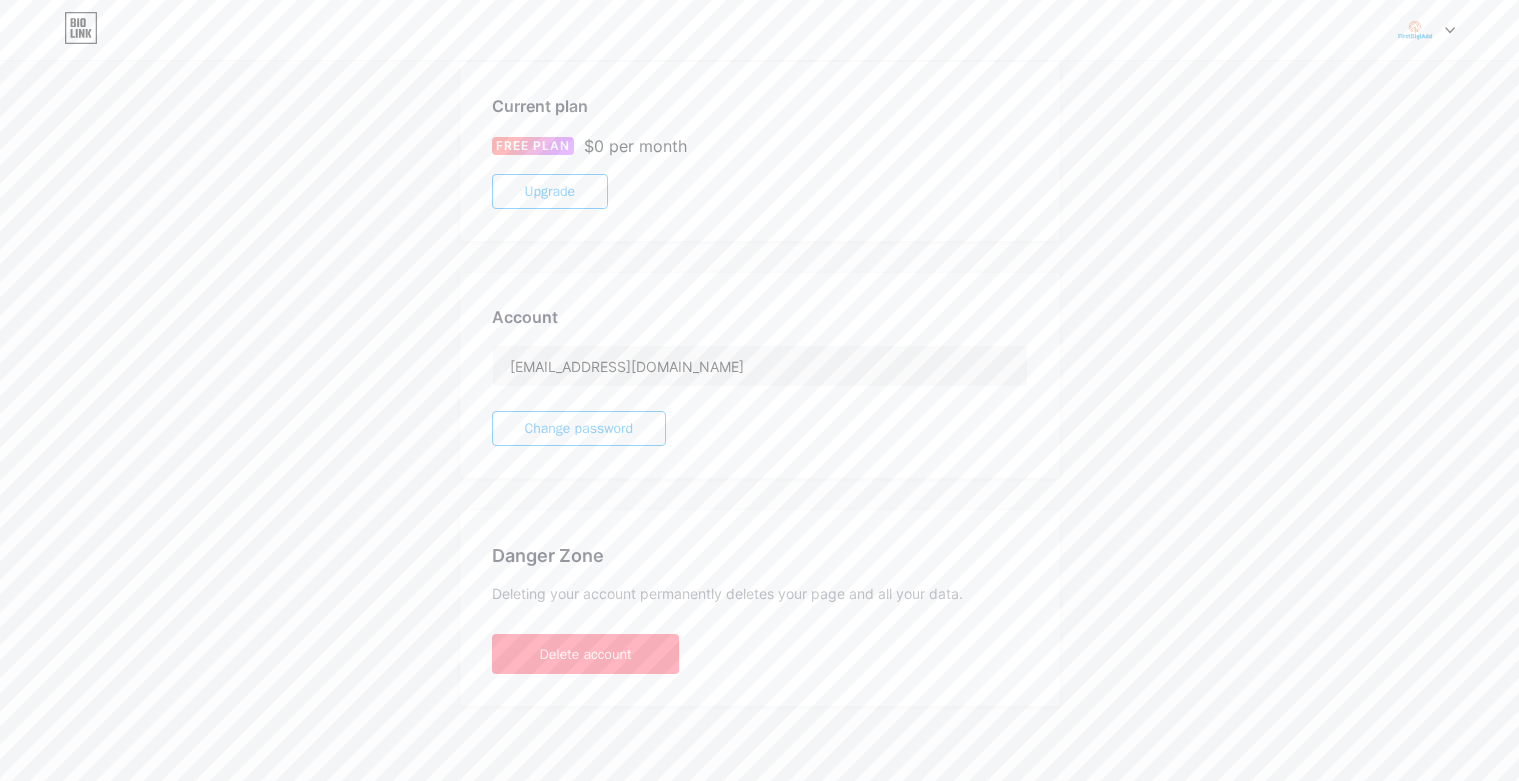 scroll, scrollTop: 334, scrollLeft: 0, axis: vertical 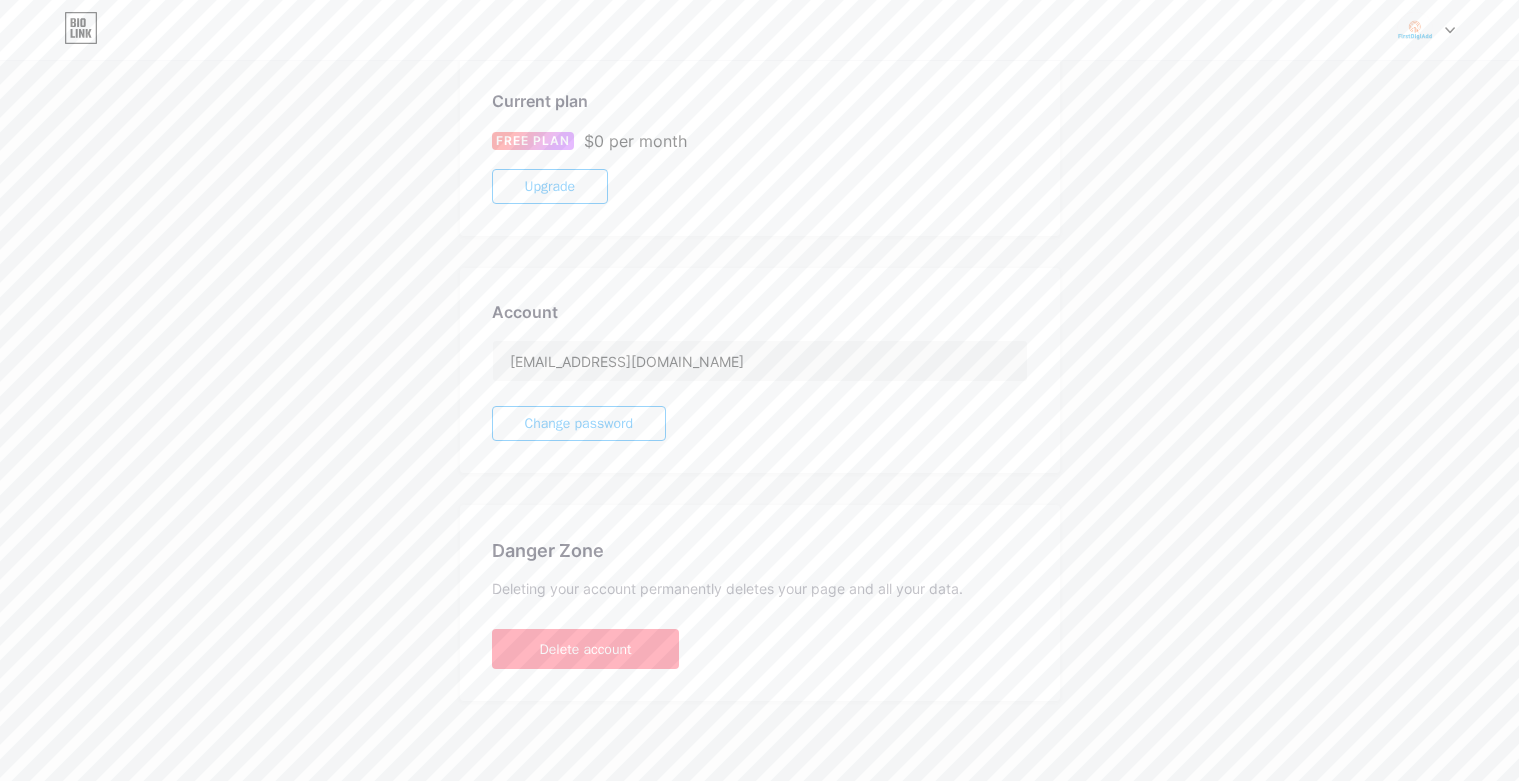click on "Upgrade" at bounding box center [550, 186] 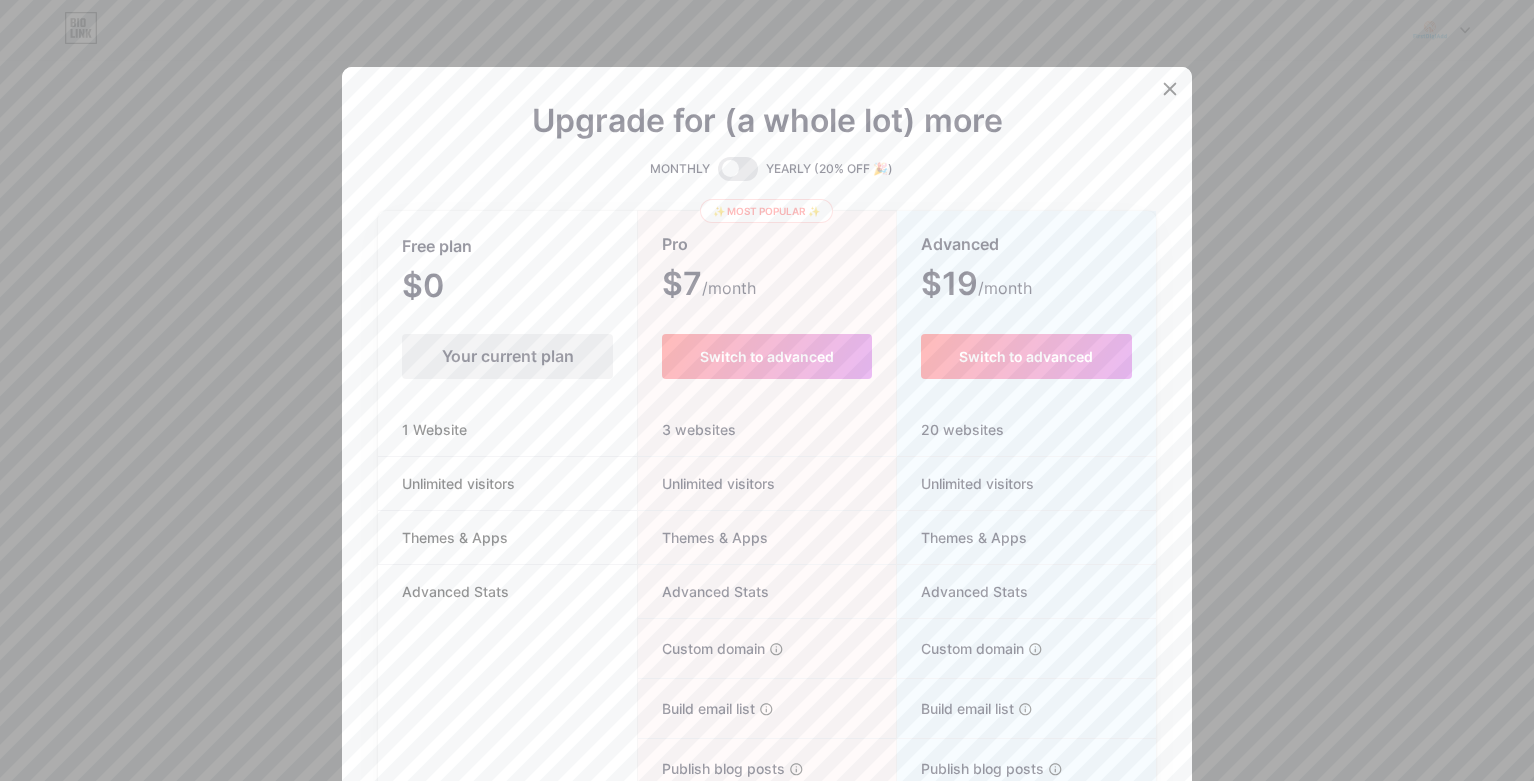 click on "Your current plan" at bounding box center (507, 356) 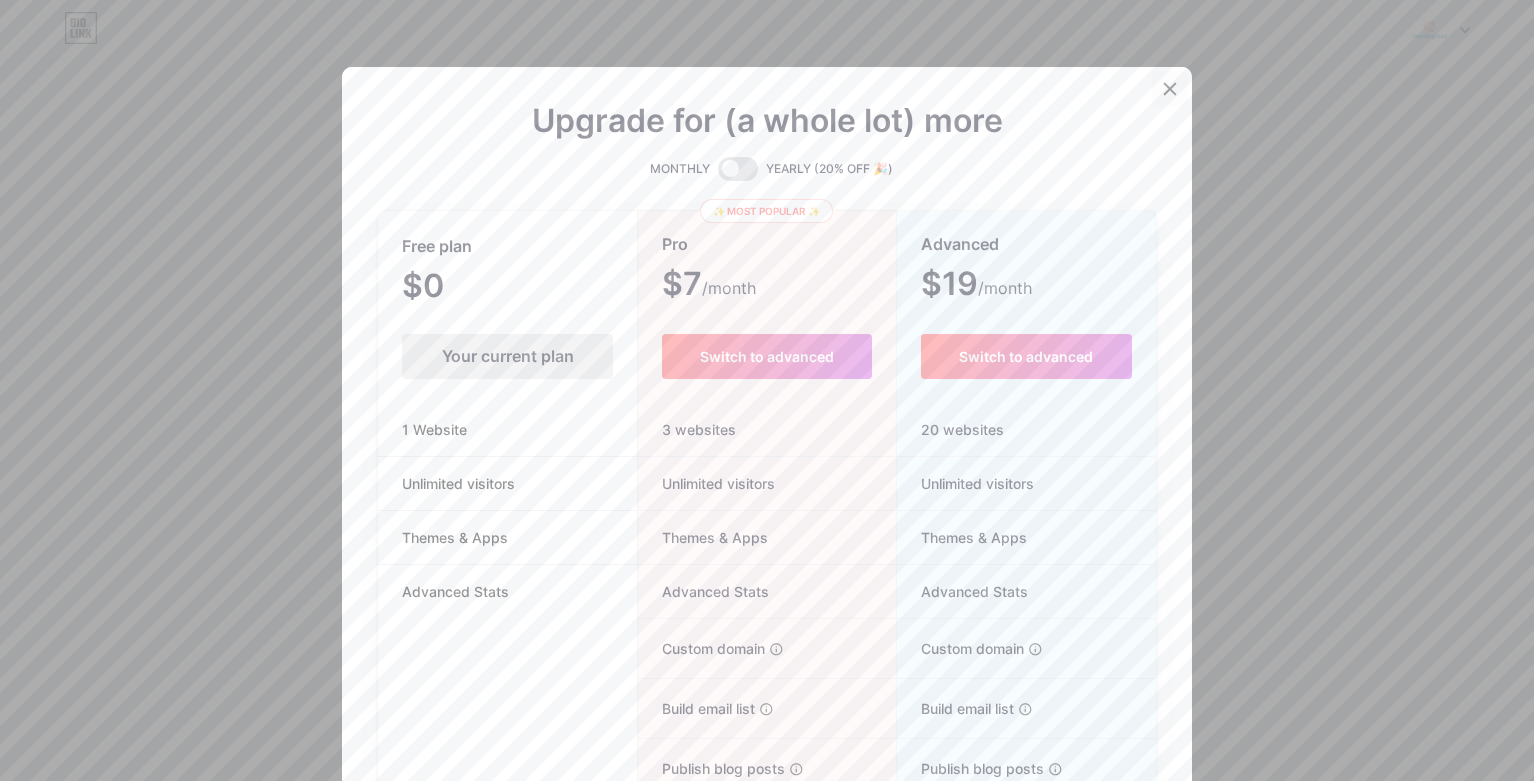 click 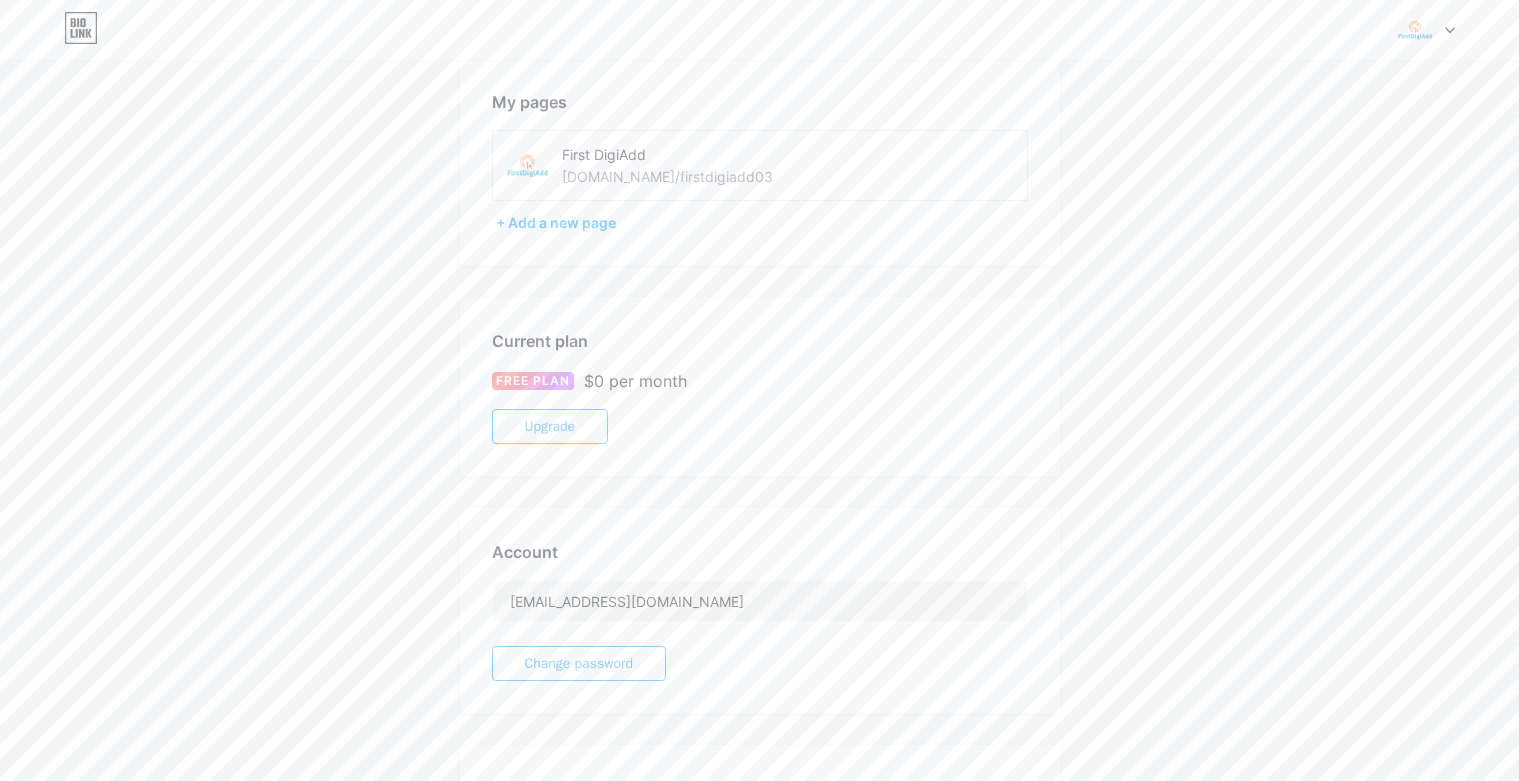 scroll, scrollTop: 0, scrollLeft: 0, axis: both 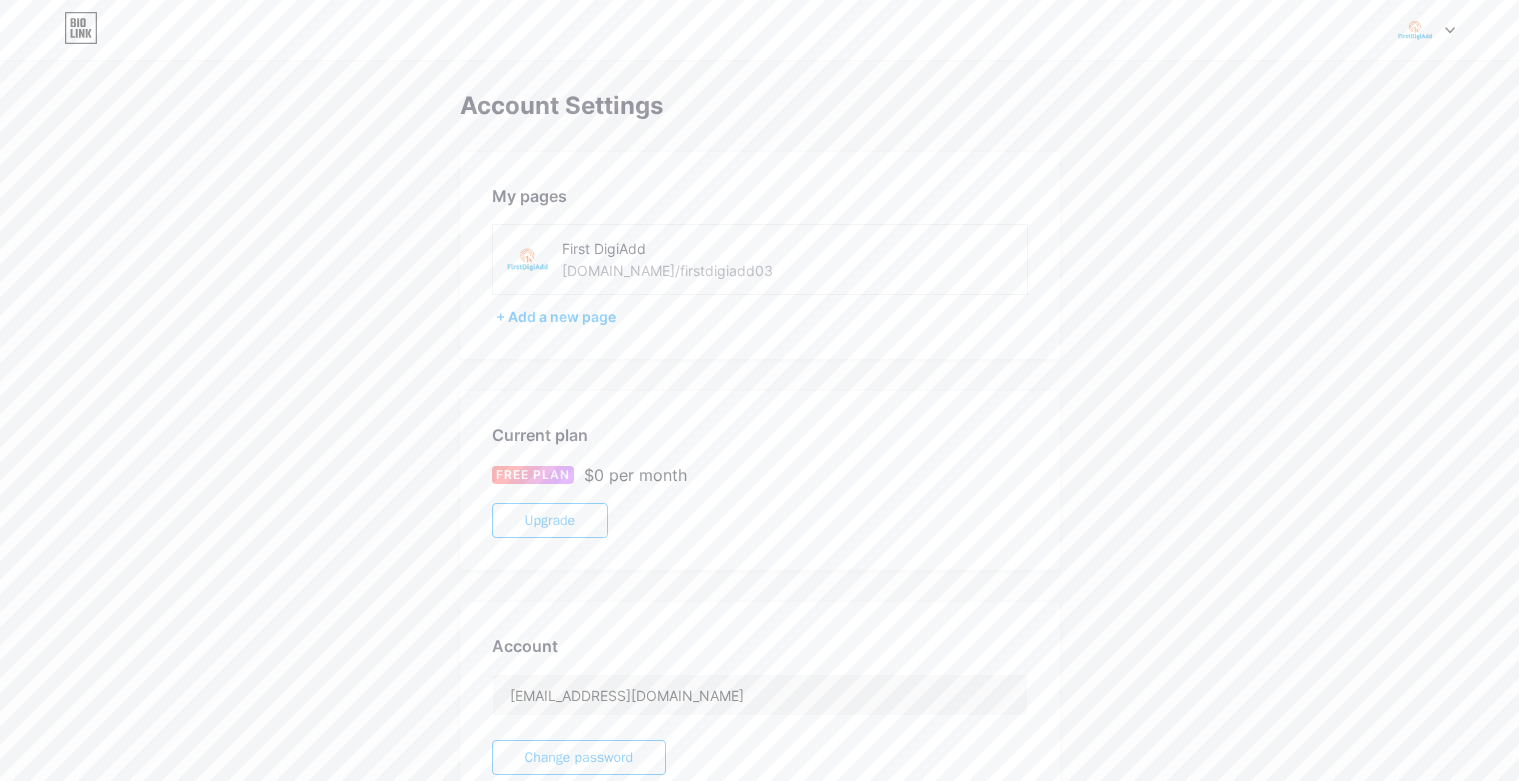 click at bounding box center [1415, 30] 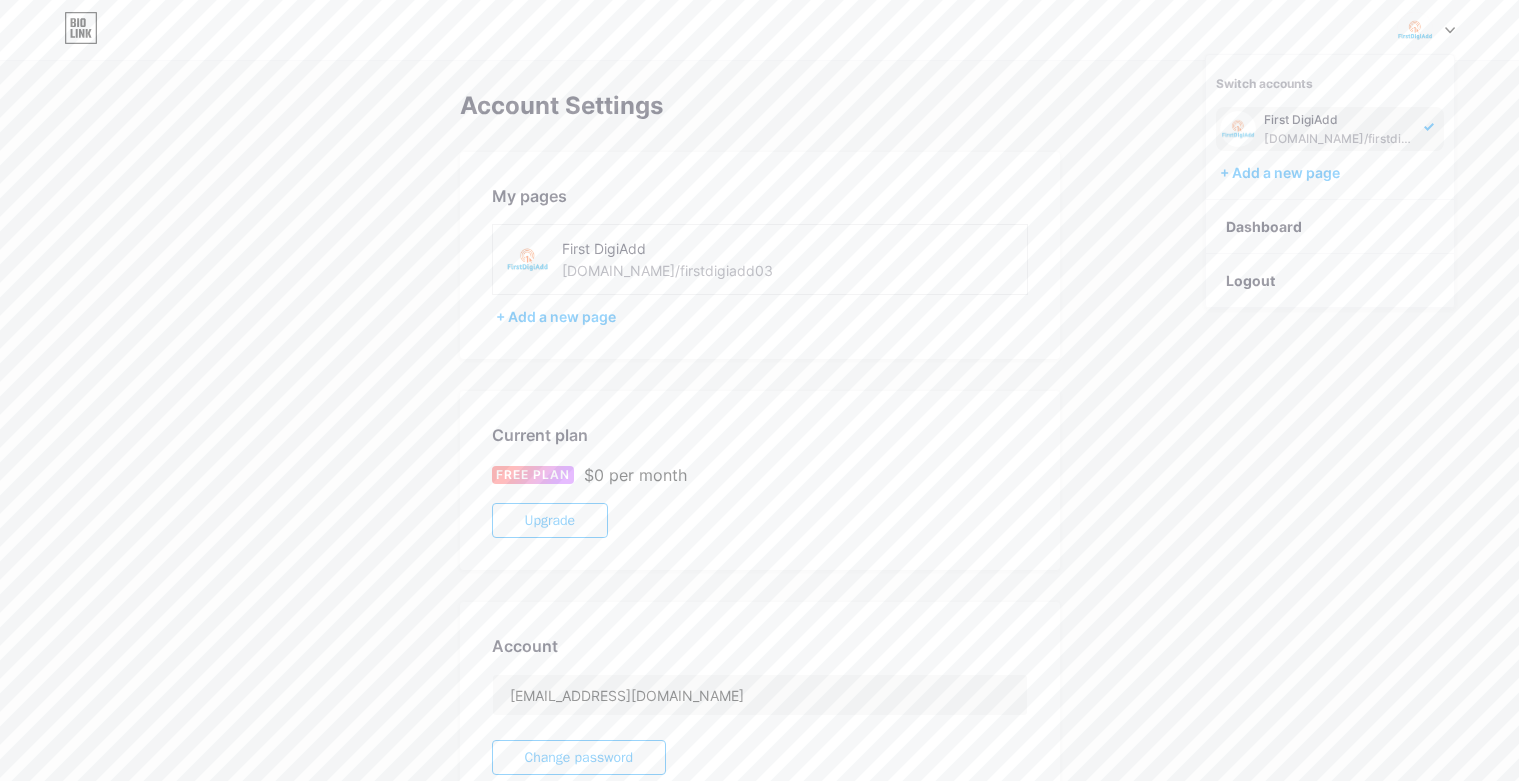 click on "First DigiAdd   [DOMAIN_NAME]/firstdigiadd03" at bounding box center [1341, 129] 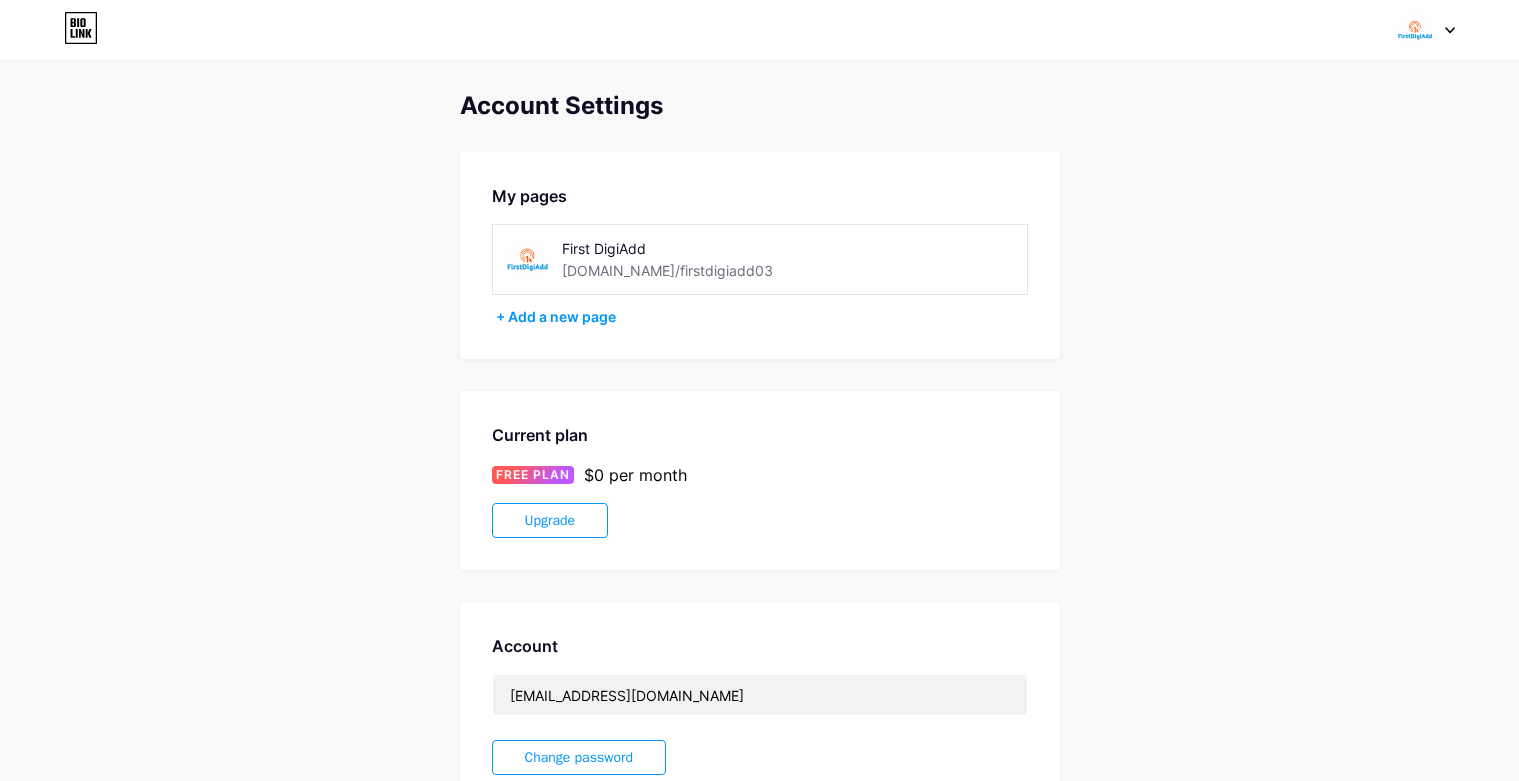 scroll, scrollTop: 0, scrollLeft: 0, axis: both 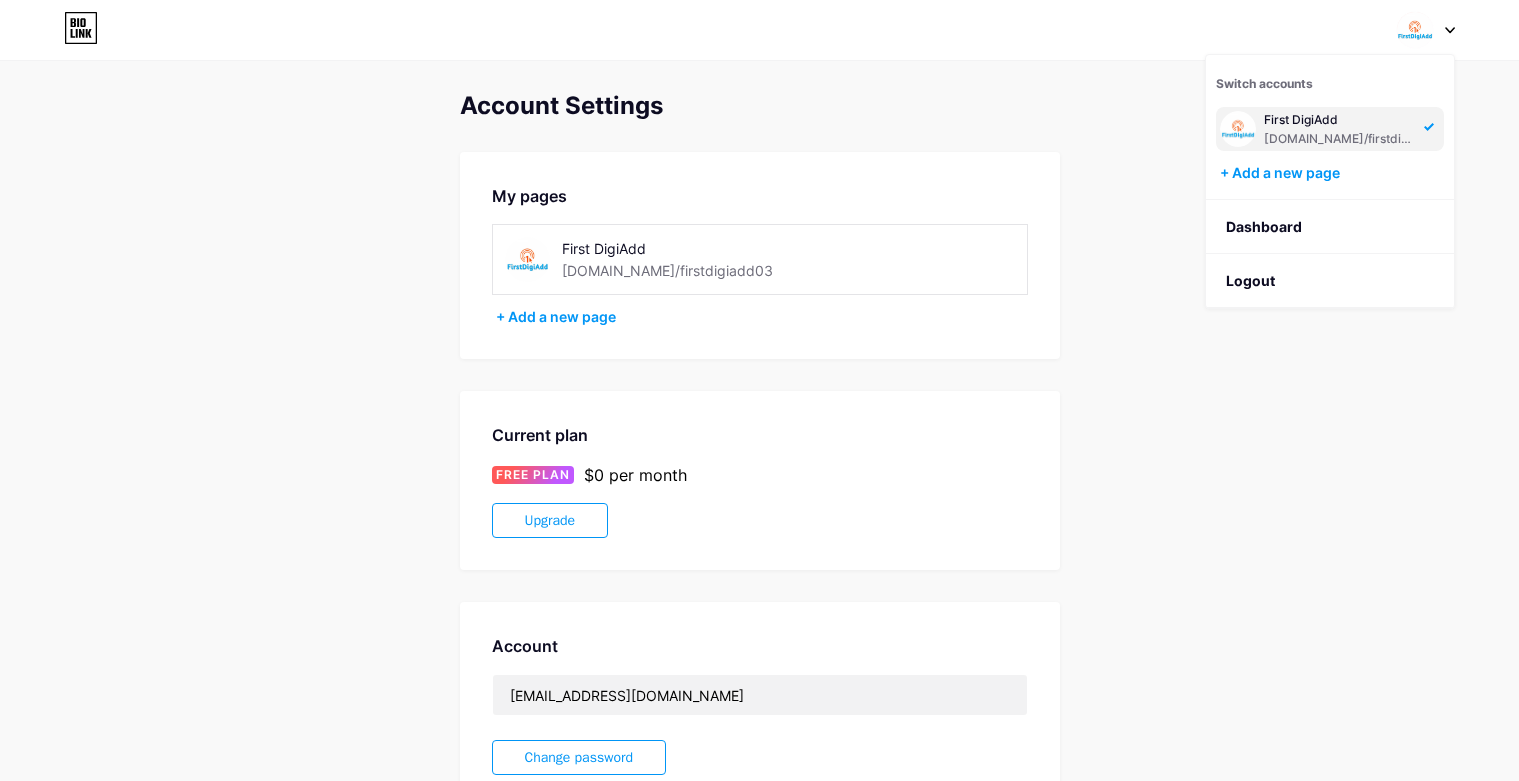 click on "First DigiAdd" at bounding box center (1341, 120) 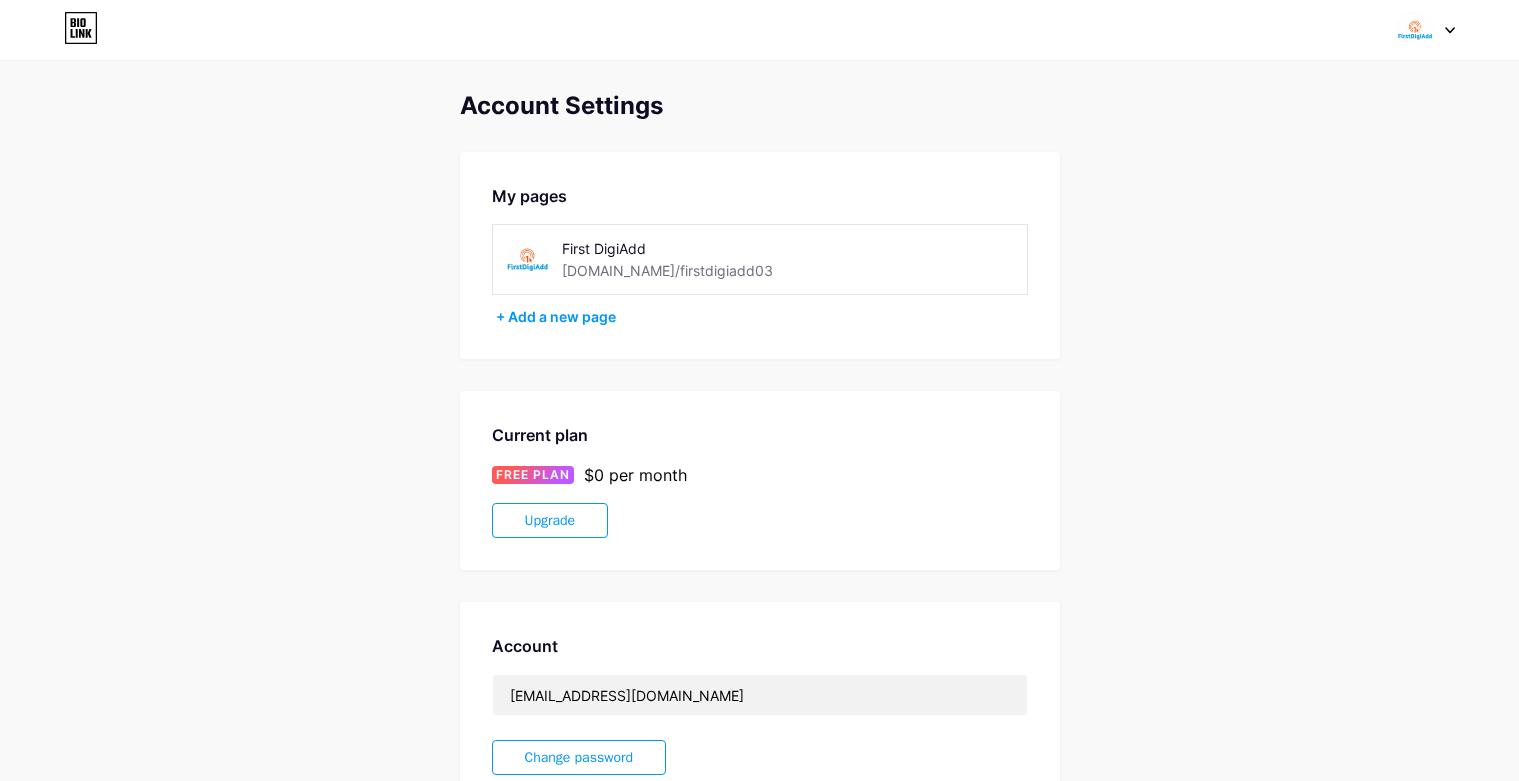 scroll, scrollTop: 0, scrollLeft: 0, axis: both 